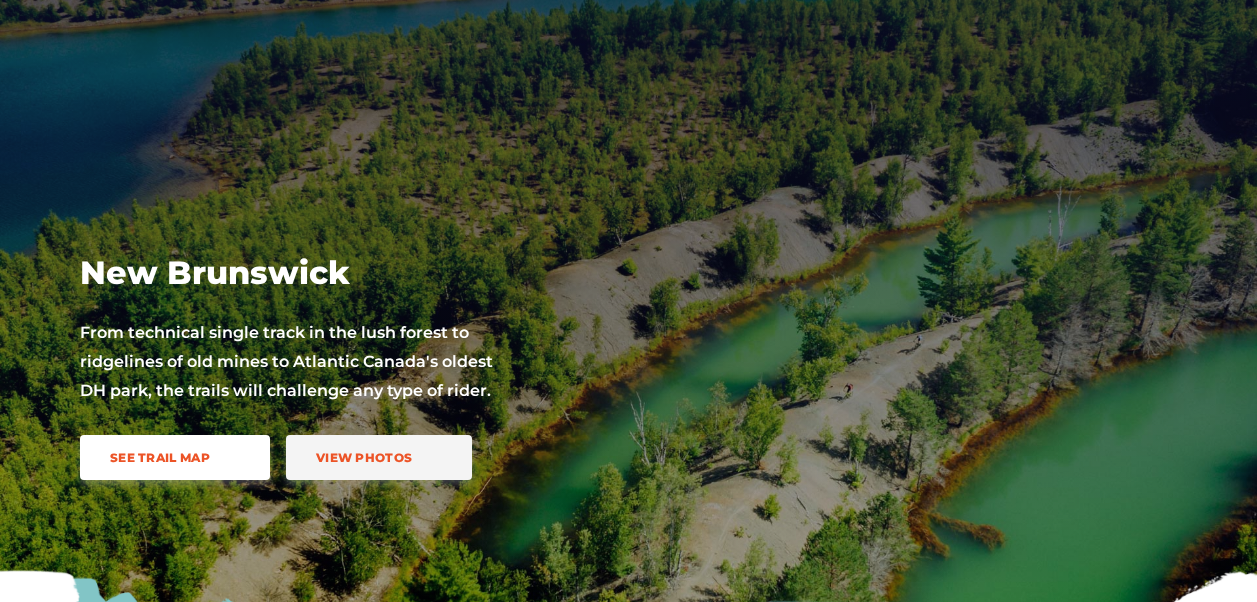 scroll, scrollTop: 0, scrollLeft: 0, axis: both 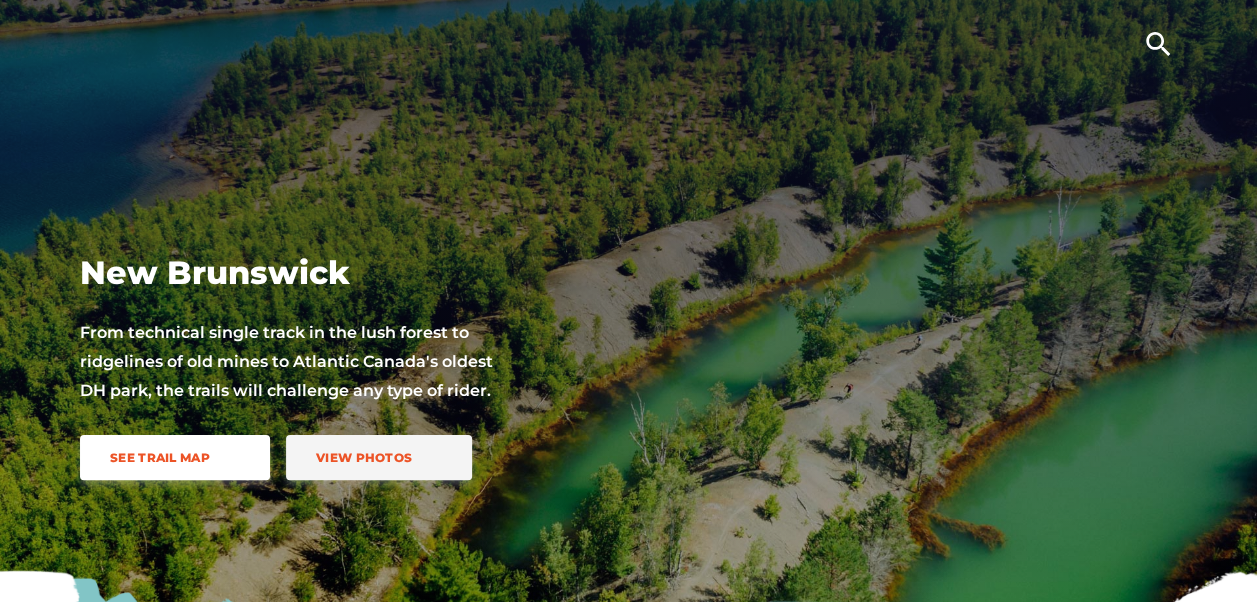 click on "See Trail Map" at bounding box center [175, 457] 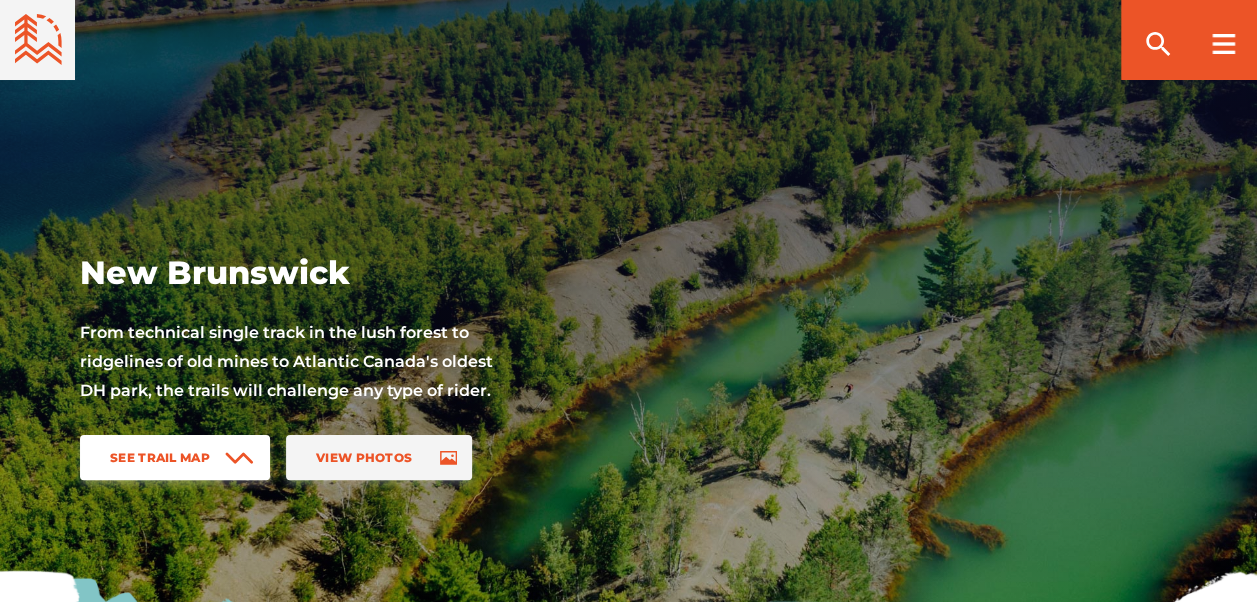scroll, scrollTop: 1306, scrollLeft: 0, axis: vertical 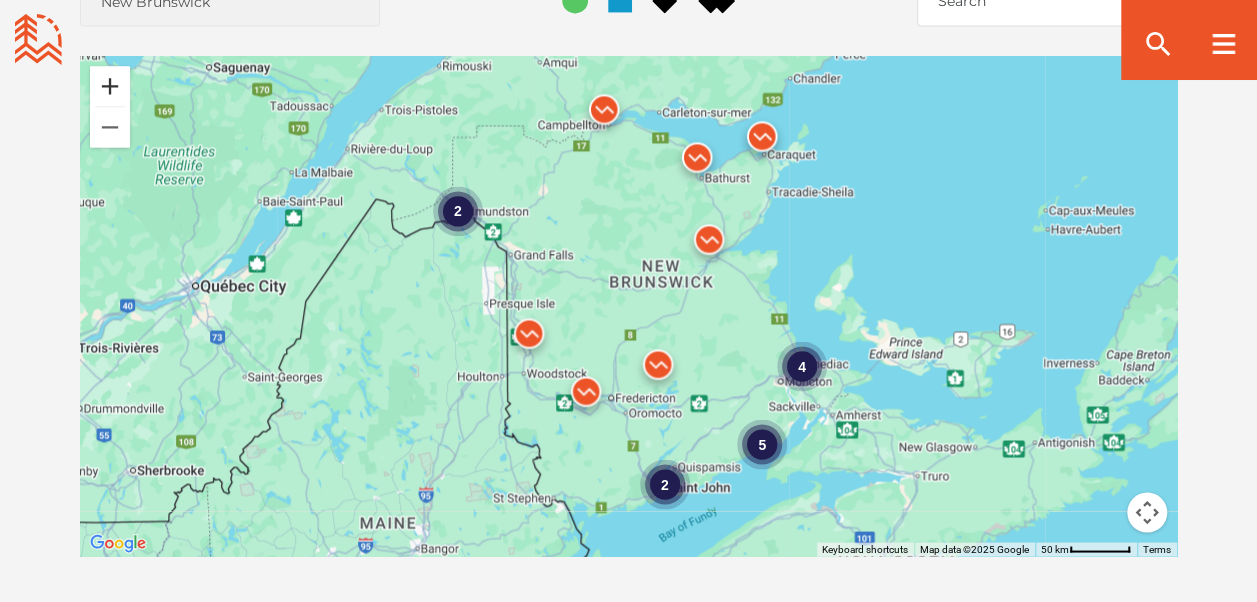 click at bounding box center (110, 86) 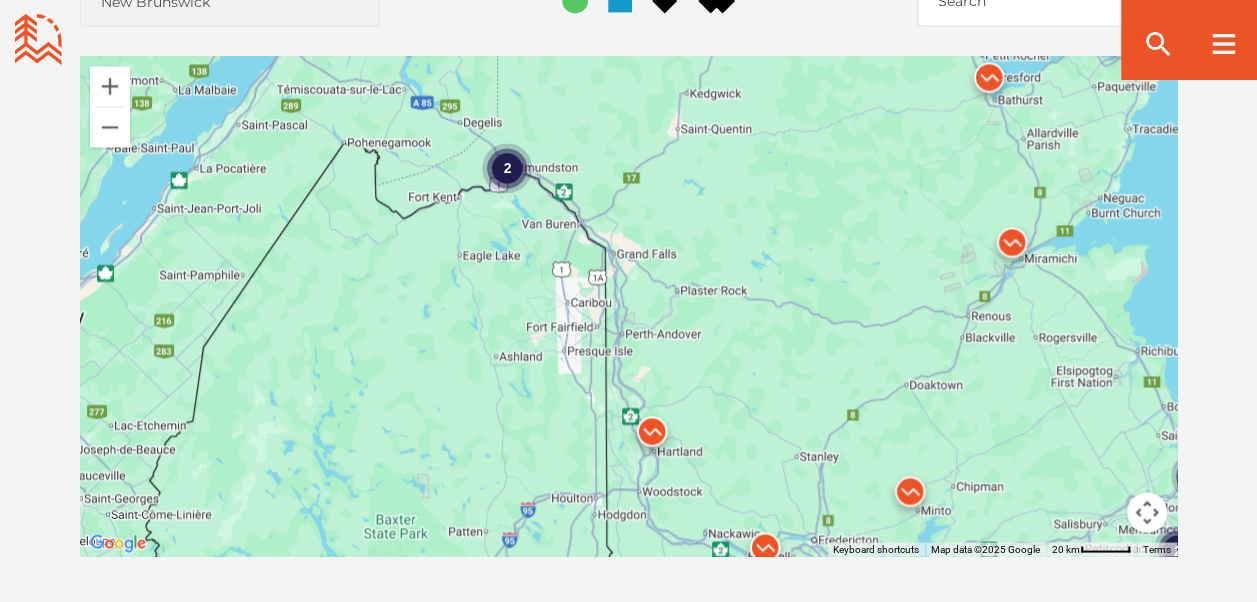 drag, startPoint x: 460, startPoint y: 259, endPoint x: 683, endPoint y: 309, distance: 228.53665 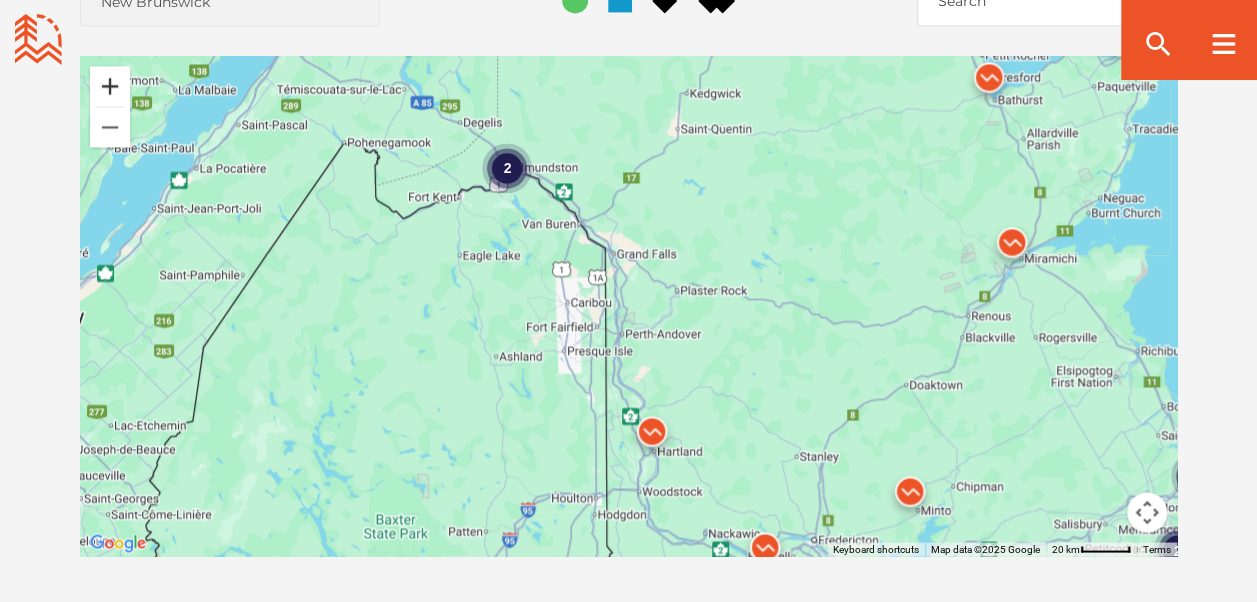 click at bounding box center (110, 86) 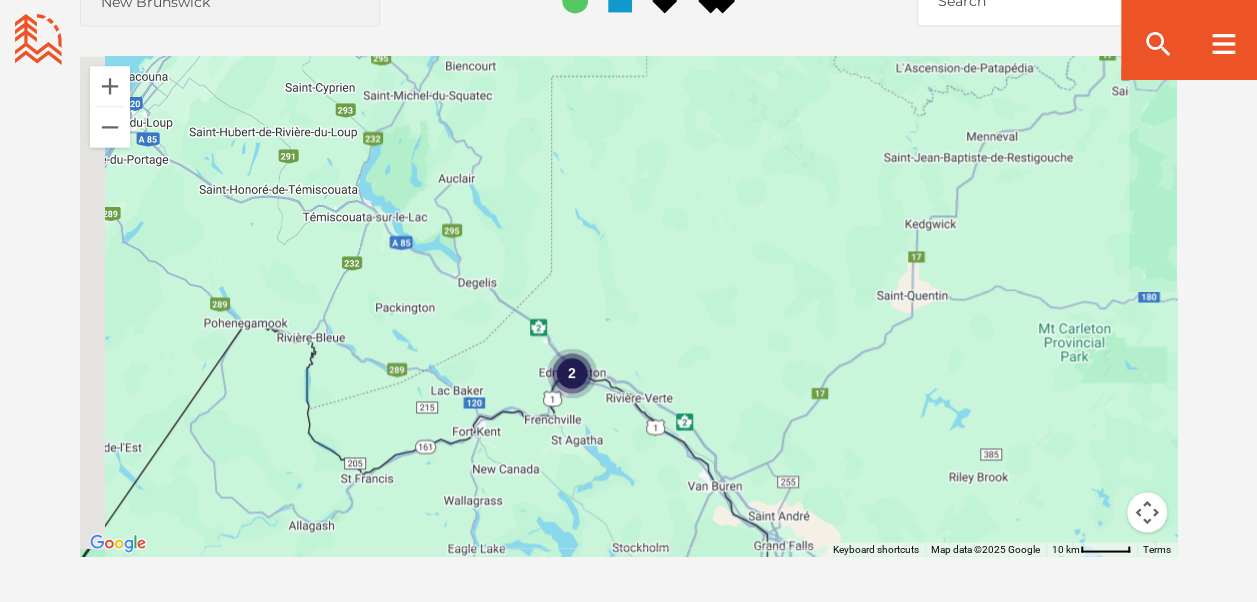 drag, startPoint x: 262, startPoint y: 143, endPoint x: 453, endPoint y: 506, distance: 410.1829 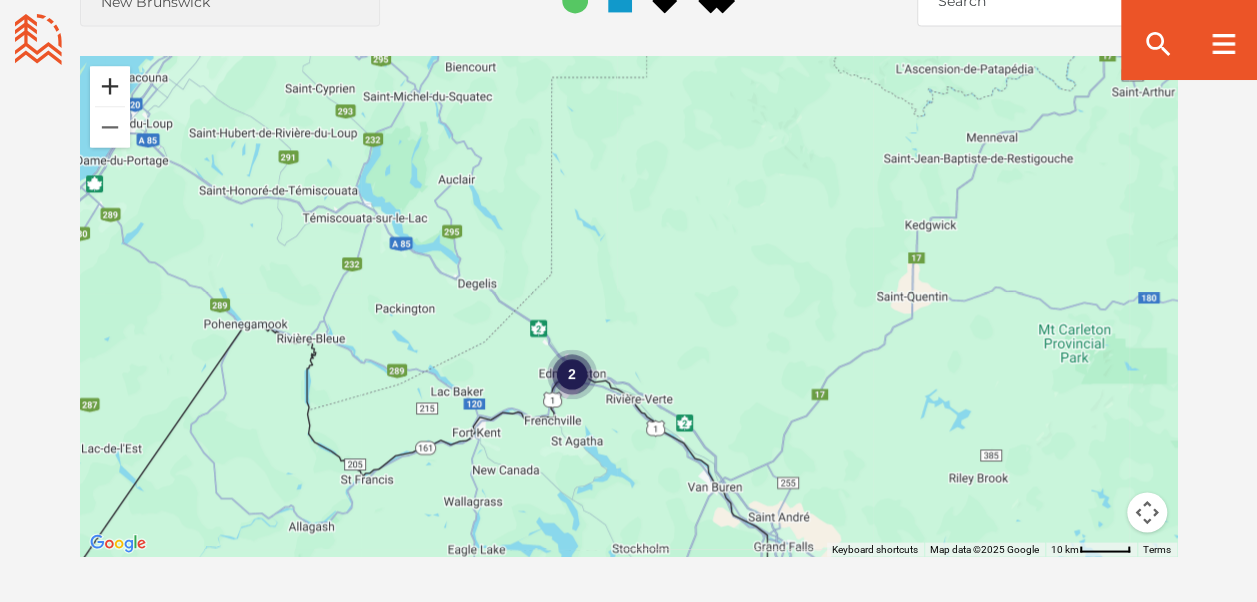 click at bounding box center [110, 86] 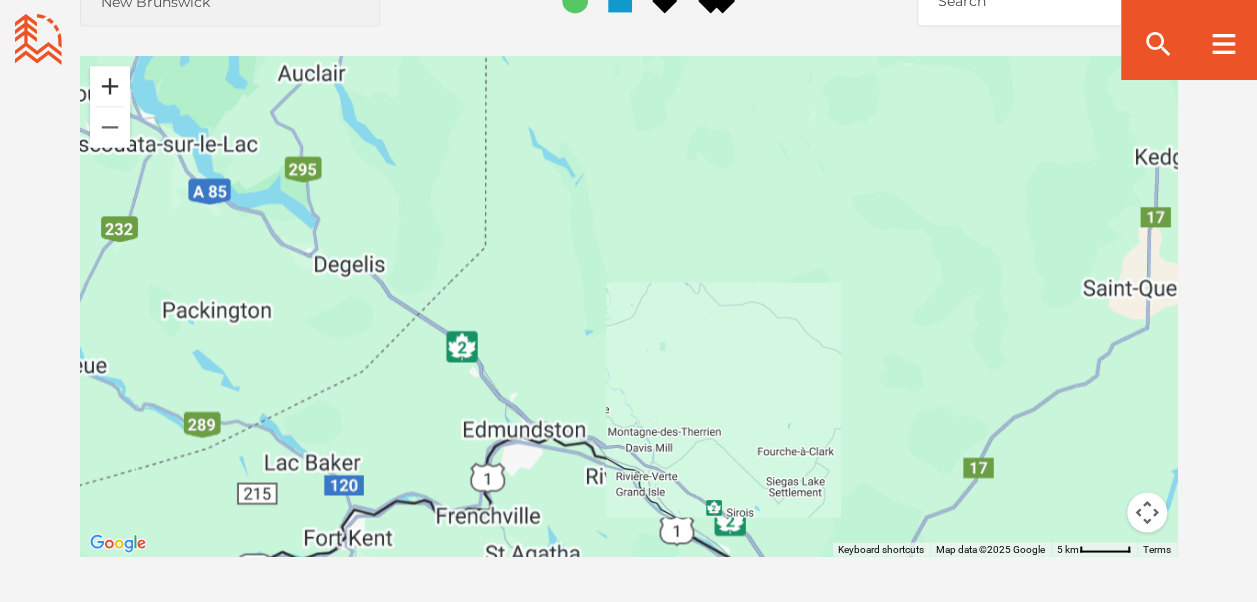 click at bounding box center [110, 86] 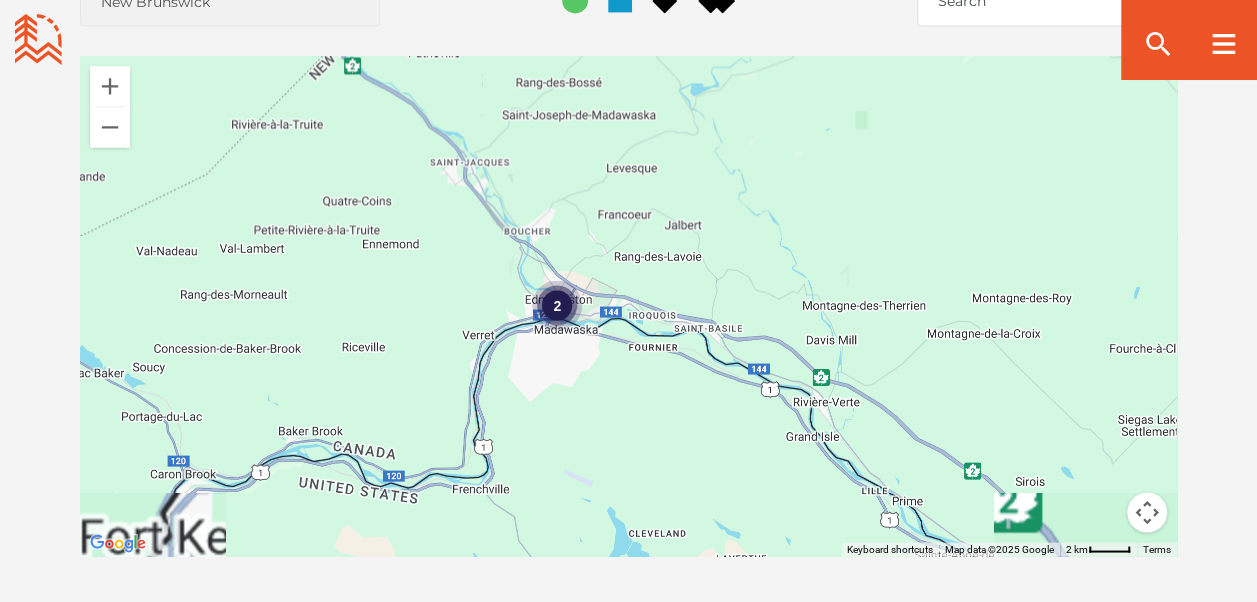 drag, startPoint x: 275, startPoint y: 354, endPoint x: 432, endPoint y: 74, distance: 321.01245 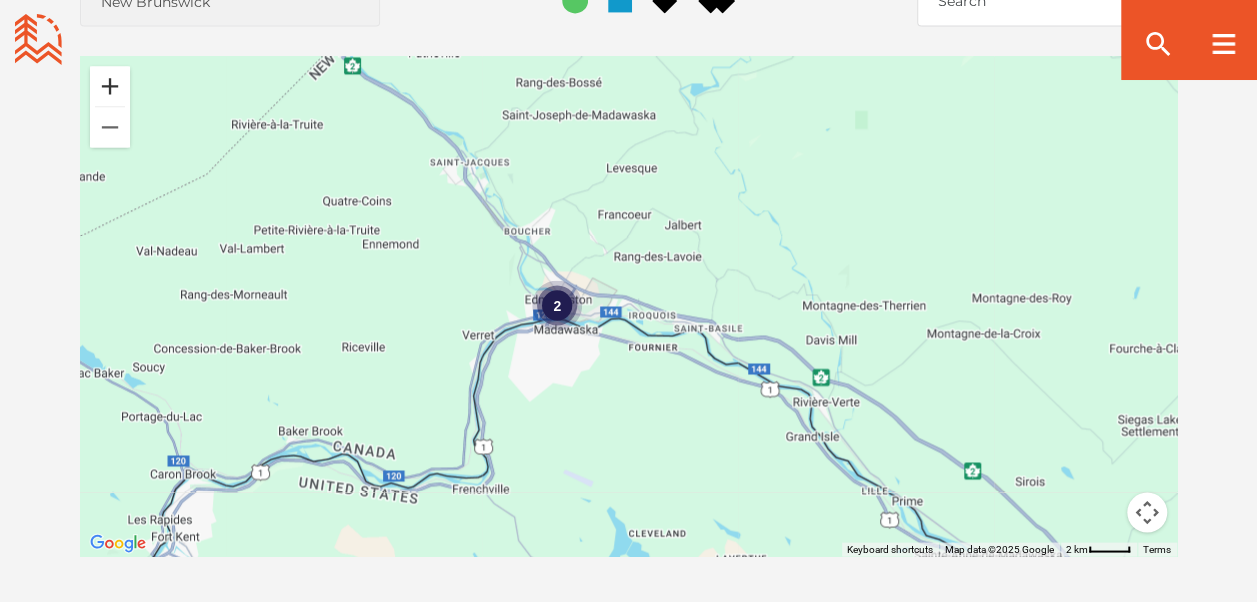 click at bounding box center [110, 86] 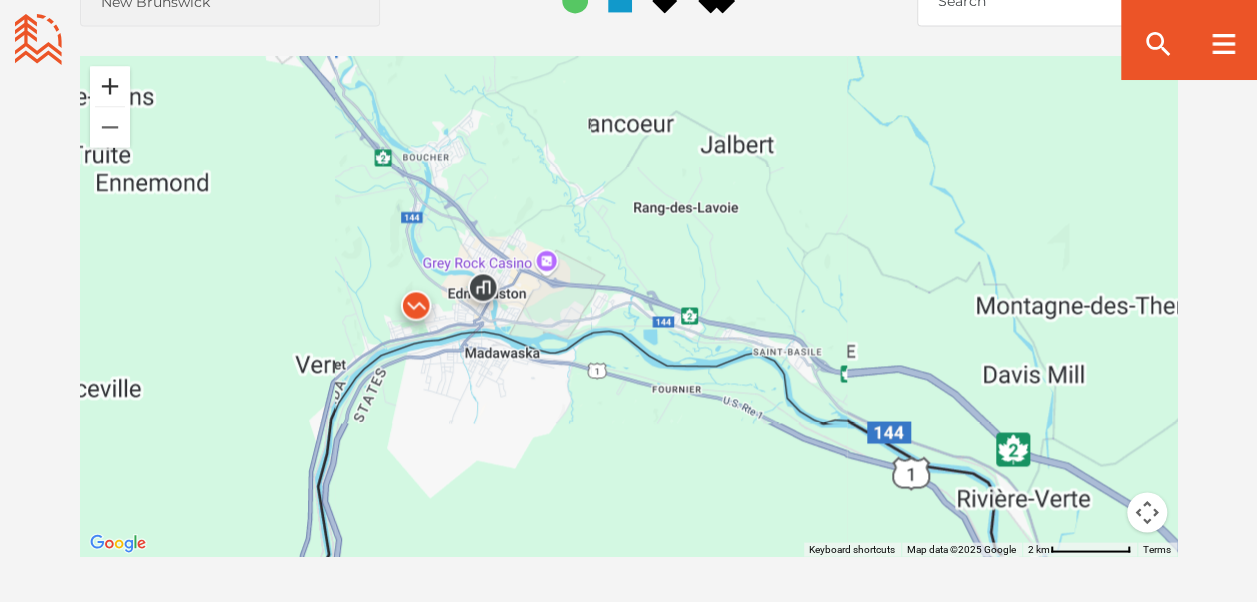click at bounding box center [110, 86] 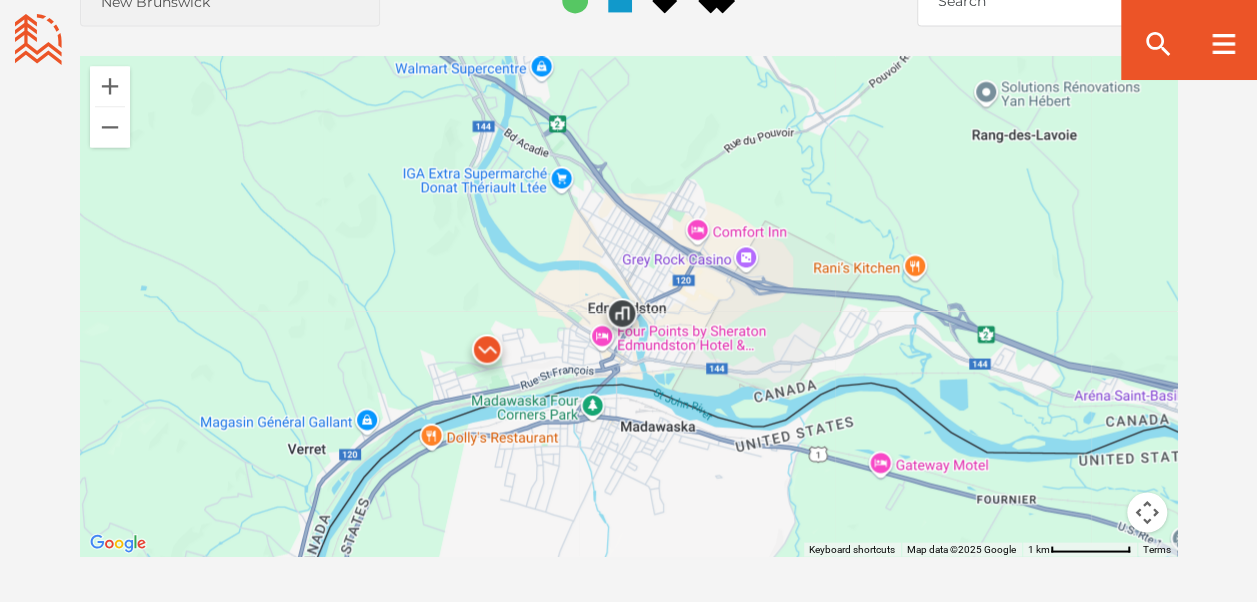 drag, startPoint x: 267, startPoint y: 196, endPoint x: 568, endPoint y: 221, distance: 302.0364 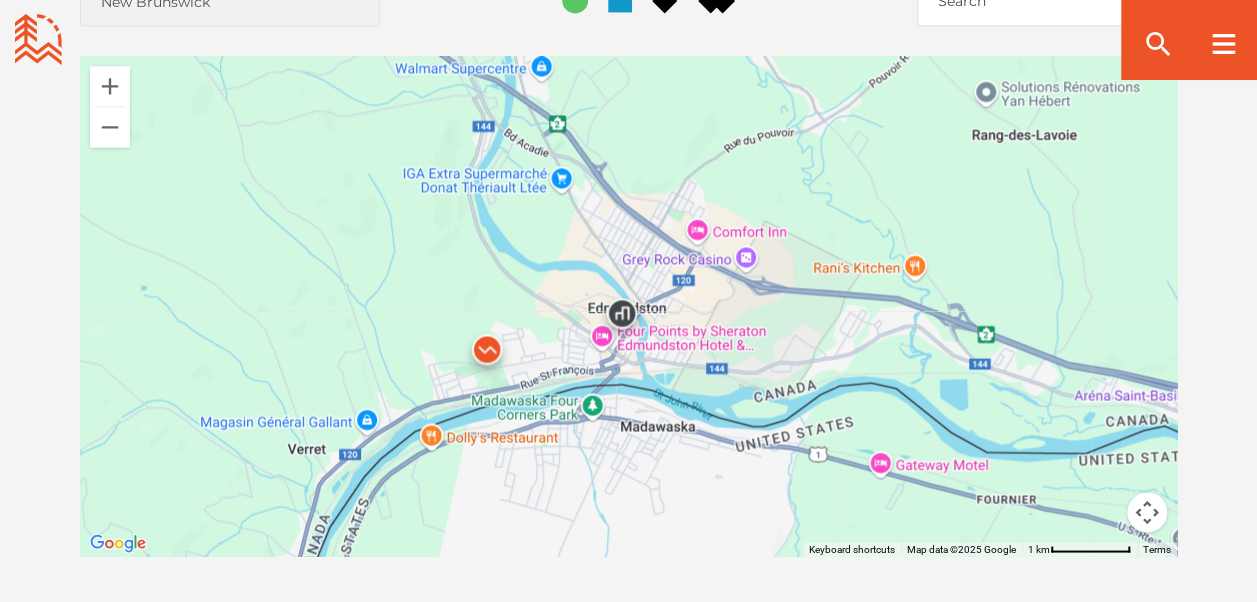 click at bounding box center (487, 354) 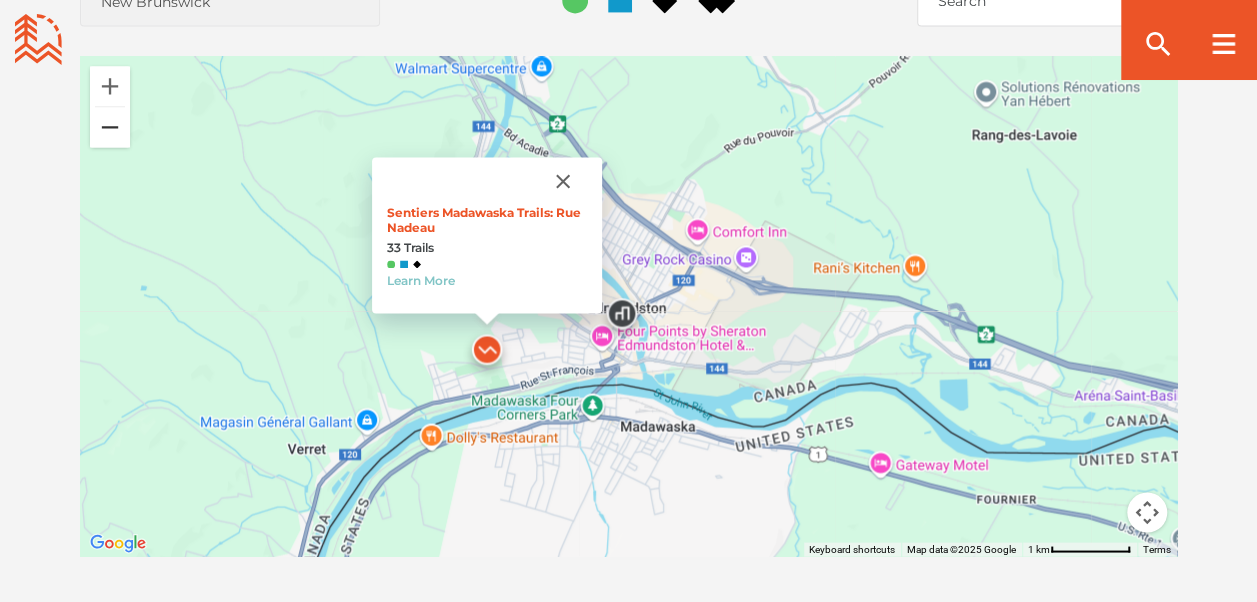 click at bounding box center [110, 127] 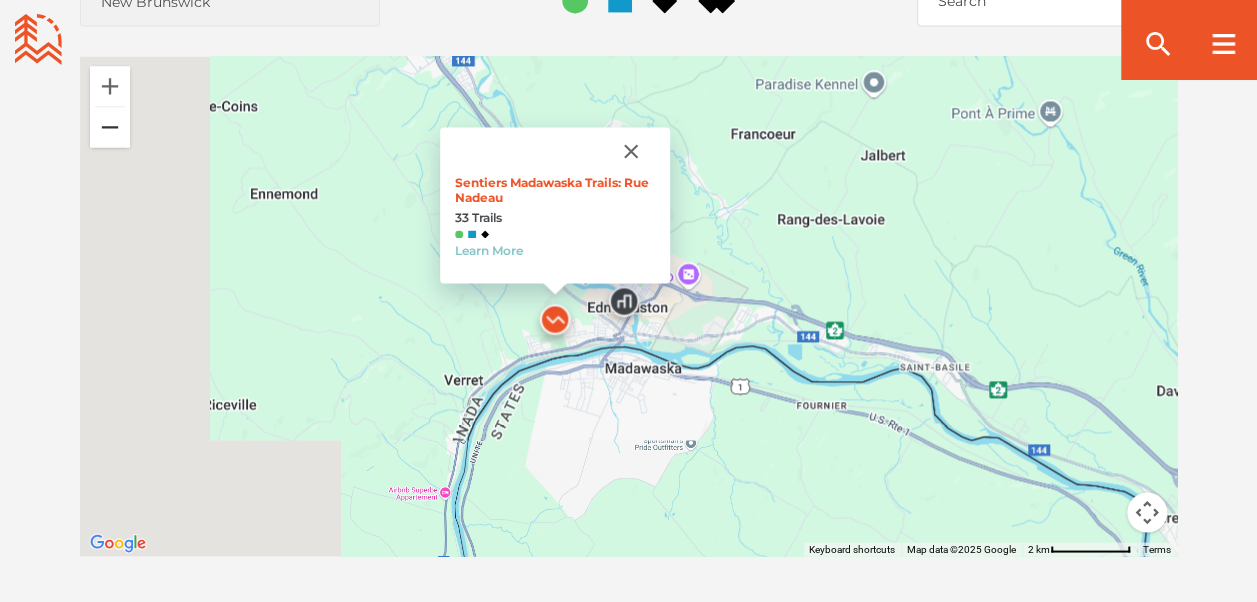 click at bounding box center [110, 127] 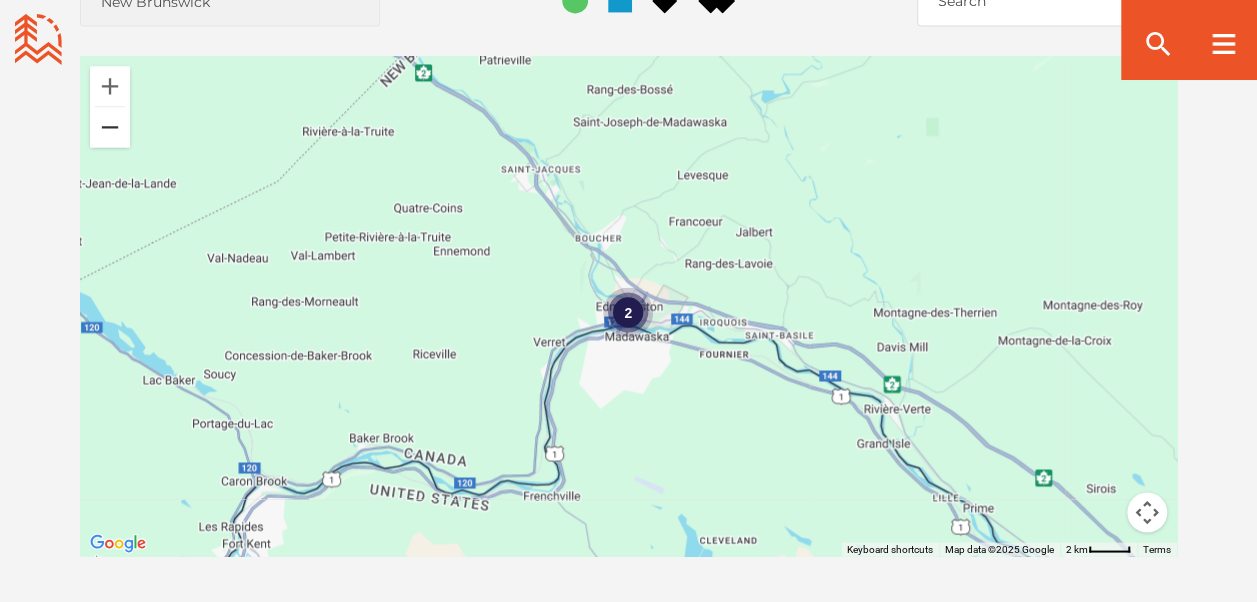 click at bounding box center (110, 127) 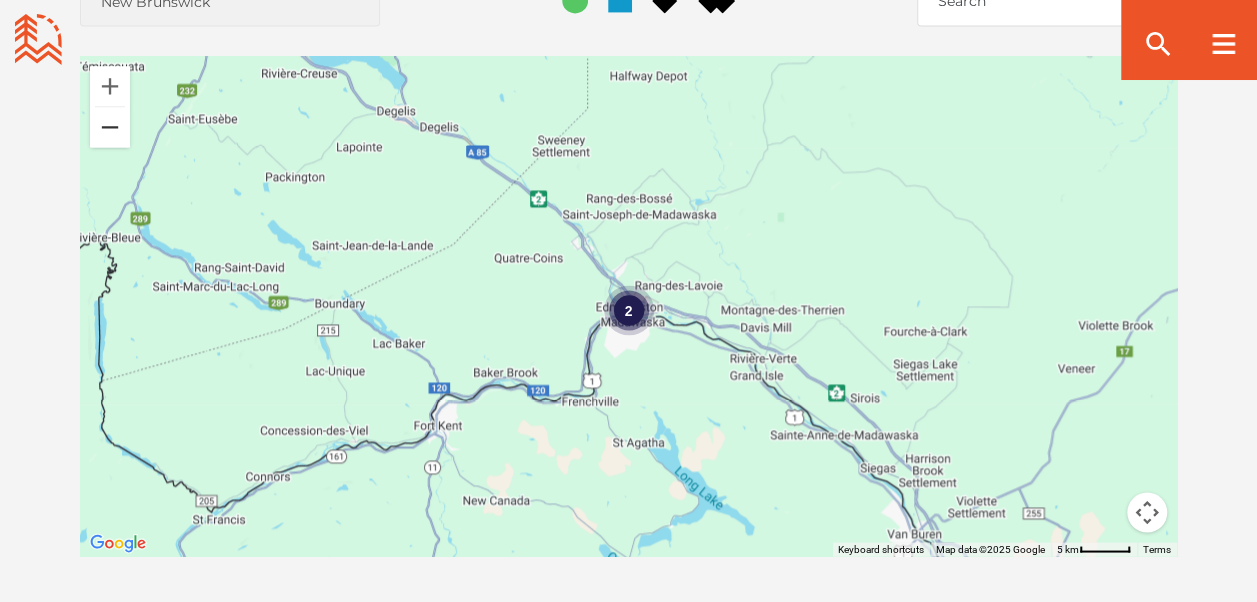 click at bounding box center (110, 127) 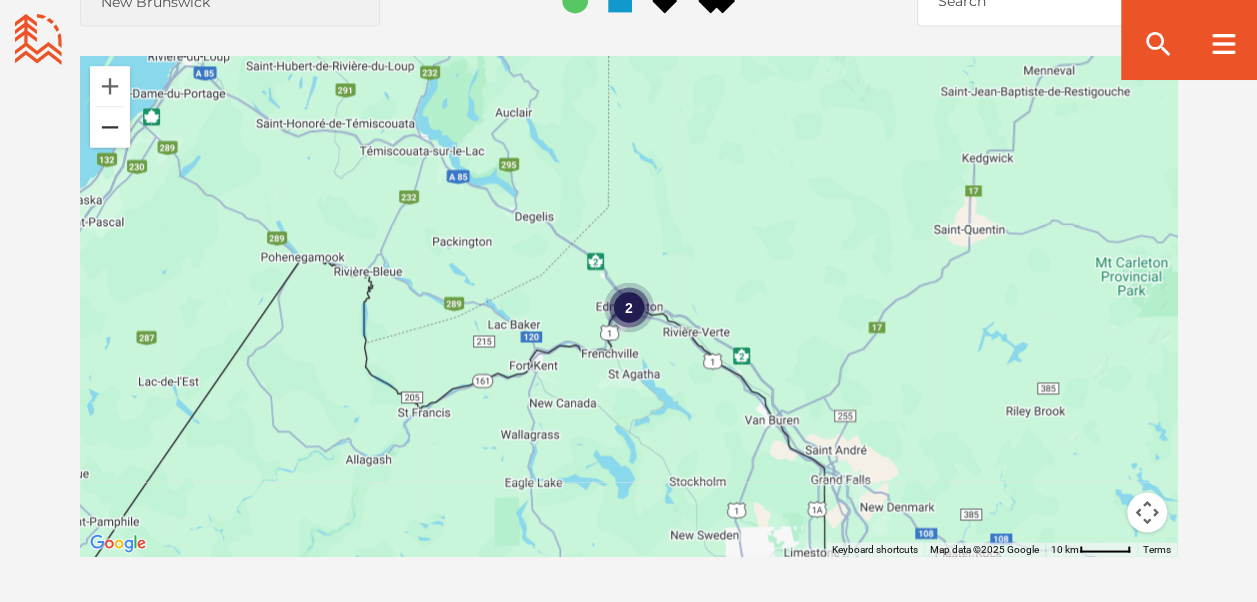 click at bounding box center (110, 127) 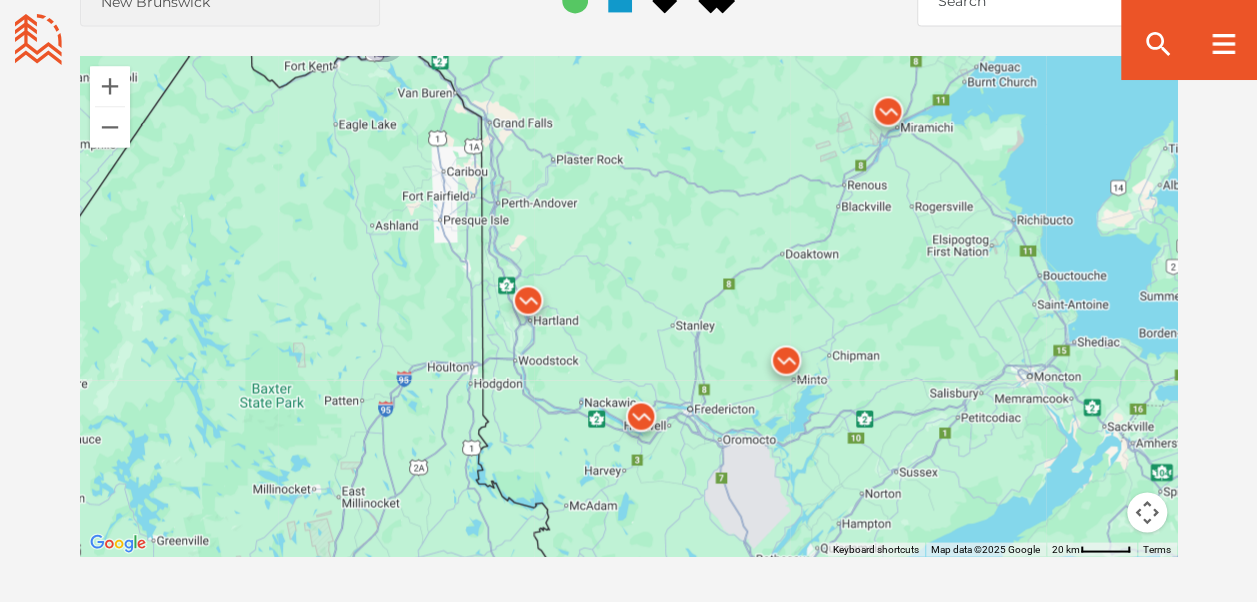 drag, startPoint x: 716, startPoint y: 450, endPoint x: 467, endPoint y: 178, distance: 368.76144 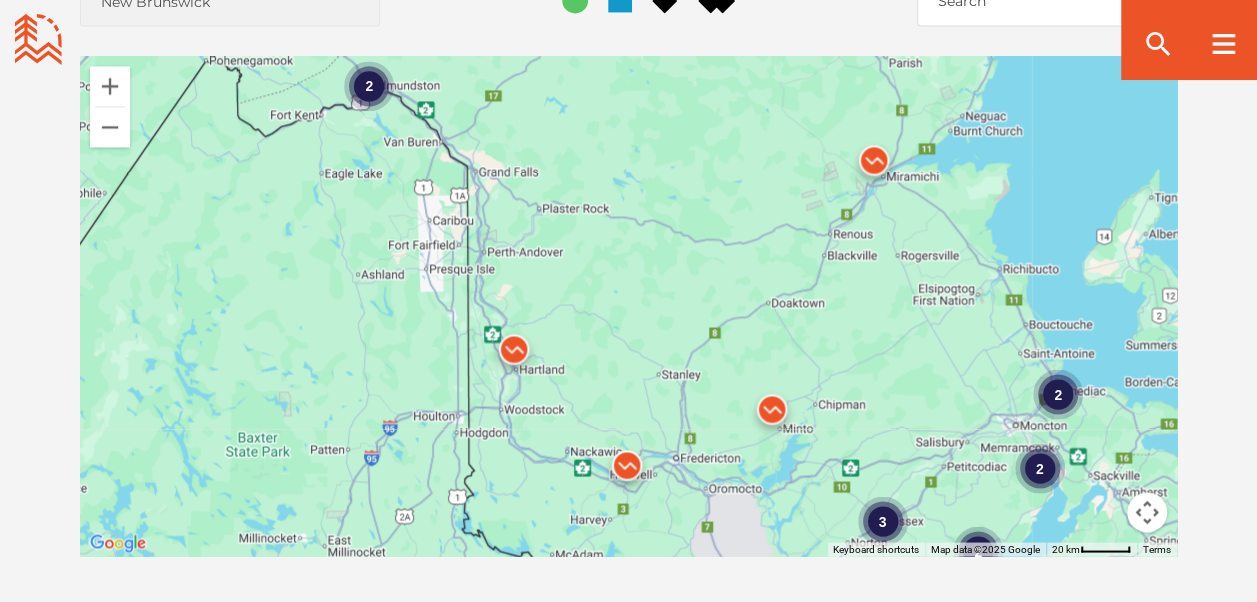 drag, startPoint x: 676, startPoint y: 225, endPoint x: 662, endPoint y: 278, distance: 54.81788 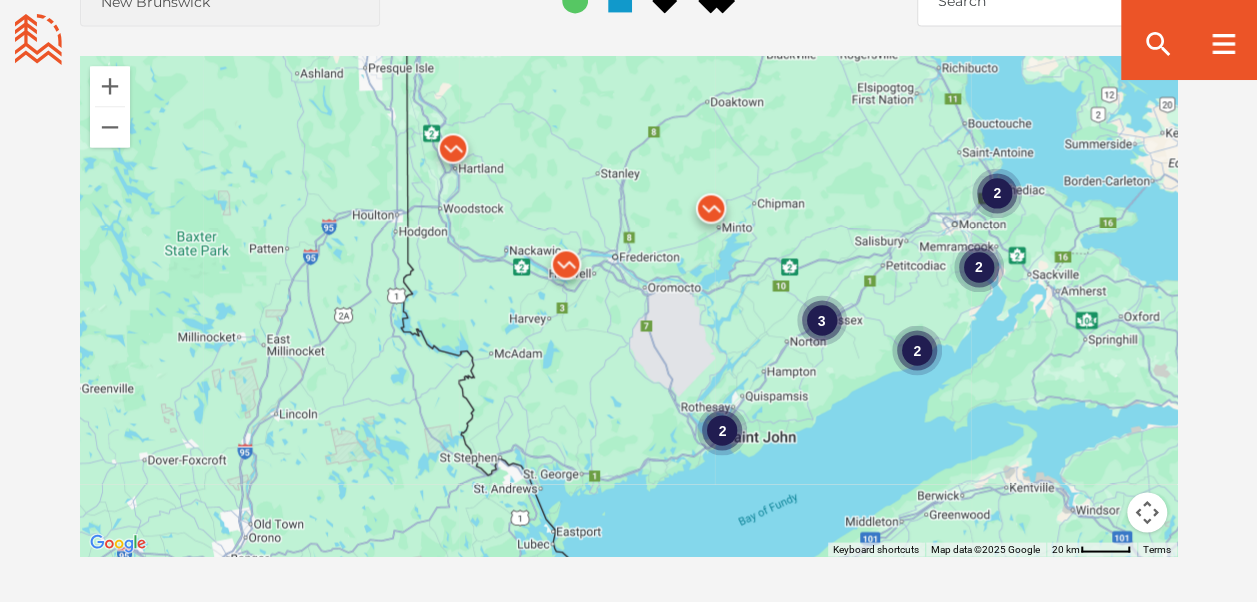 drag, startPoint x: 682, startPoint y: 357, endPoint x: 618, endPoint y: 147, distance: 219.53587 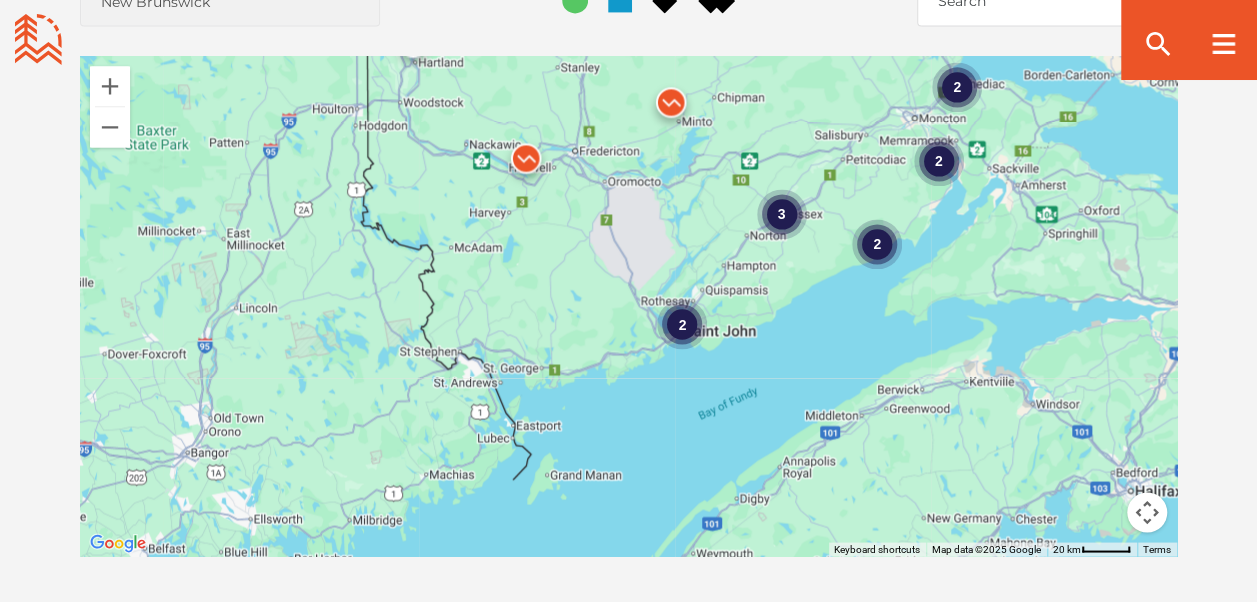 drag, startPoint x: 813, startPoint y: 425, endPoint x: 772, endPoint y: 315, distance: 117.3925 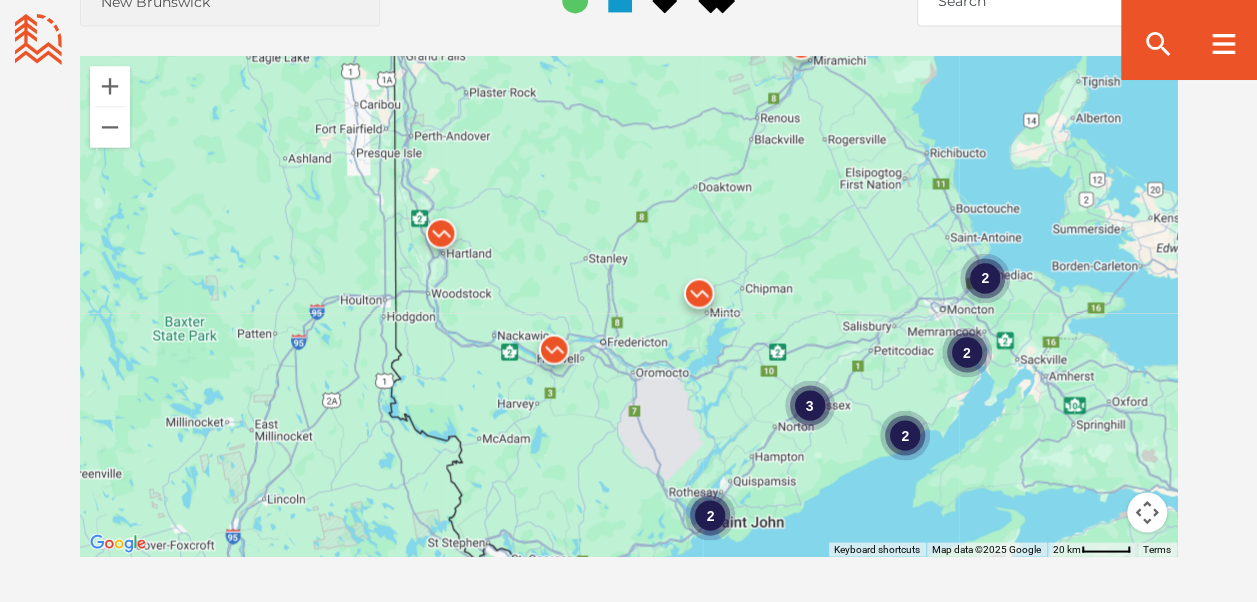 drag, startPoint x: 390, startPoint y: 180, endPoint x: 419, endPoint y: 378, distance: 200.11247 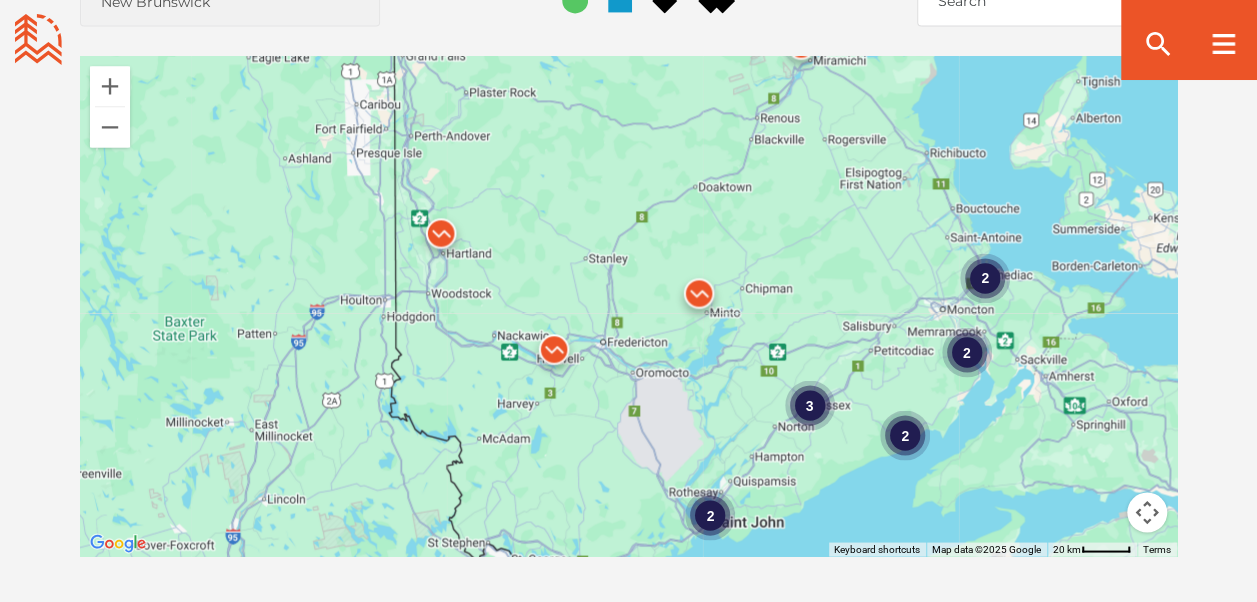 click at bounding box center (441, 238) 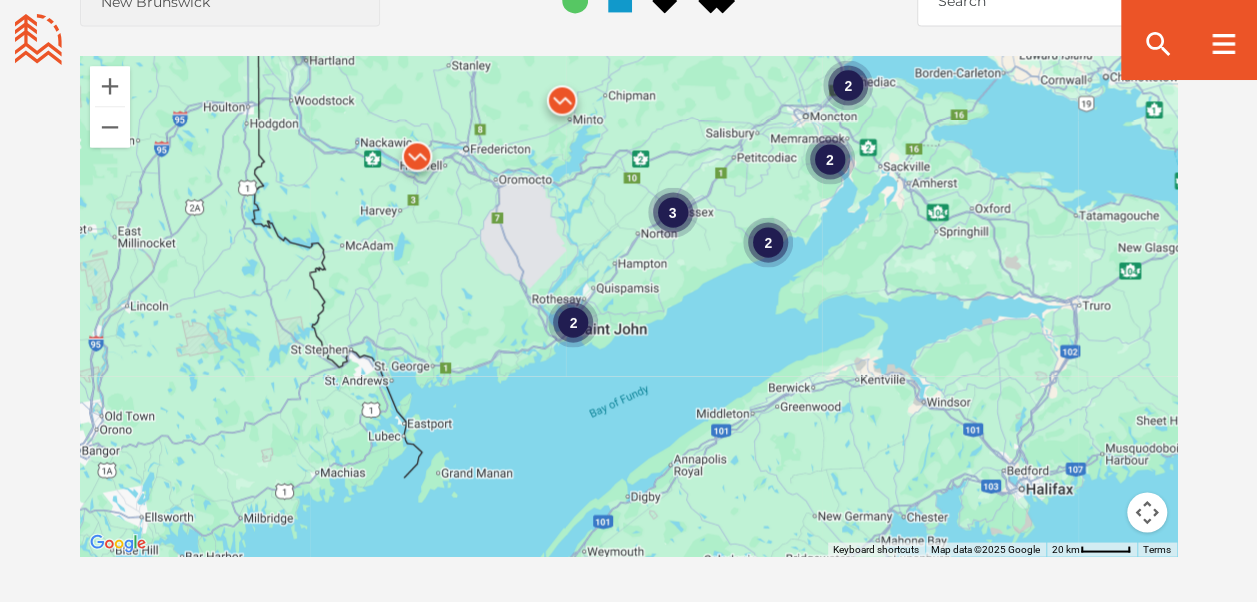 drag, startPoint x: 517, startPoint y: 428, endPoint x: 375, endPoint y: 167, distance: 297.12793 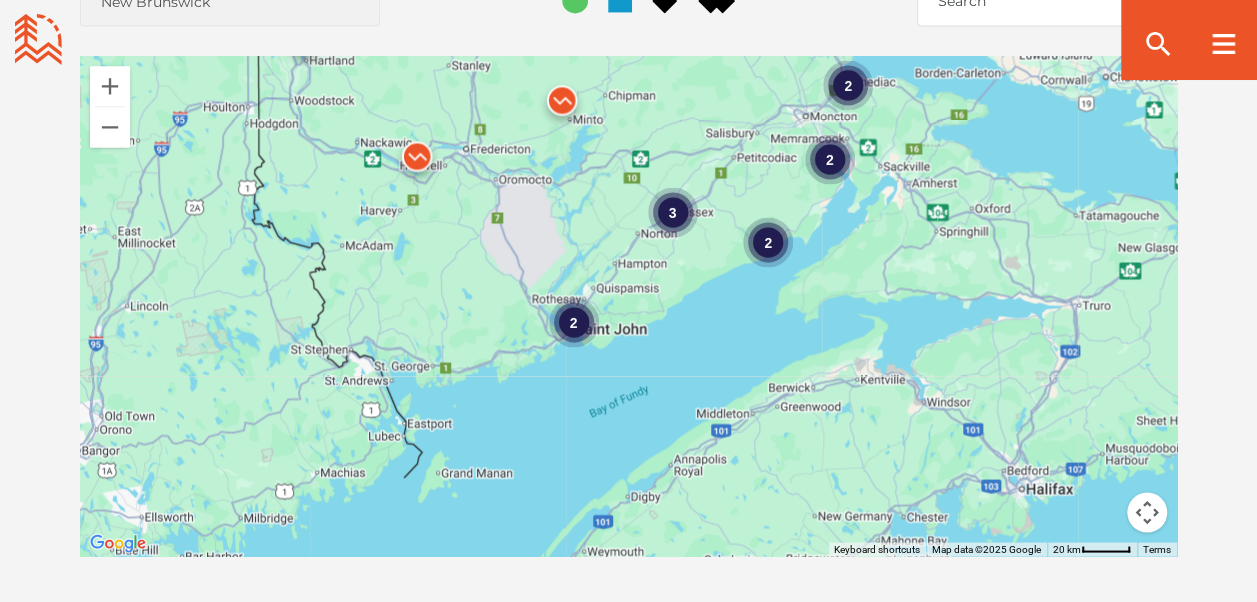 click at bounding box center (417, 161) 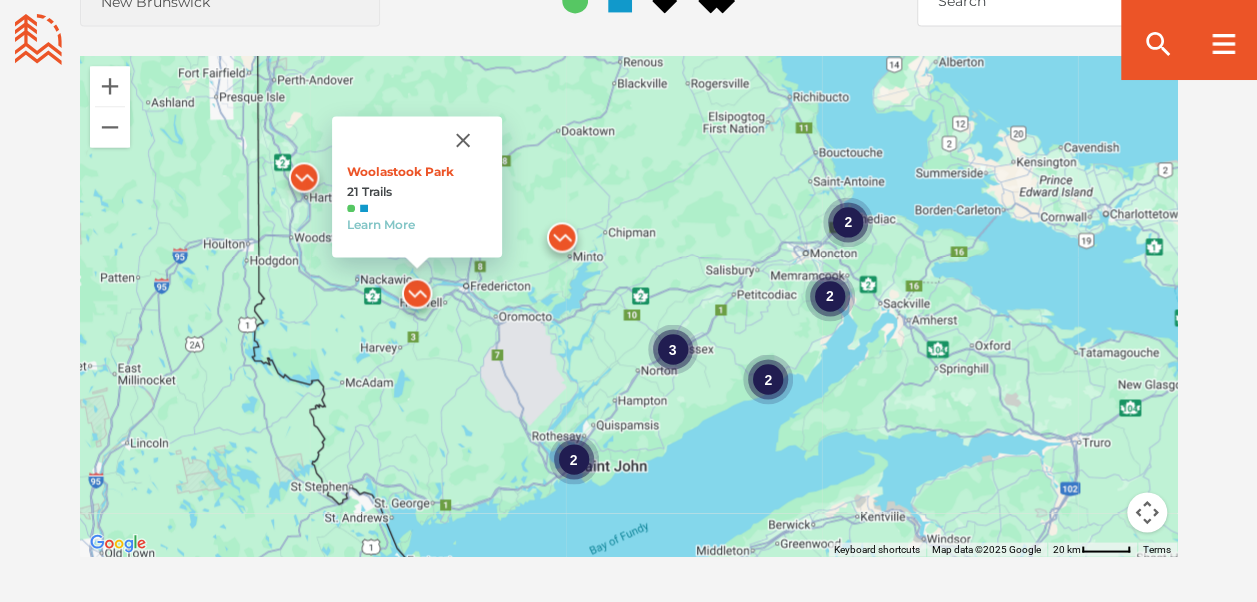 click at bounding box center [562, 242] 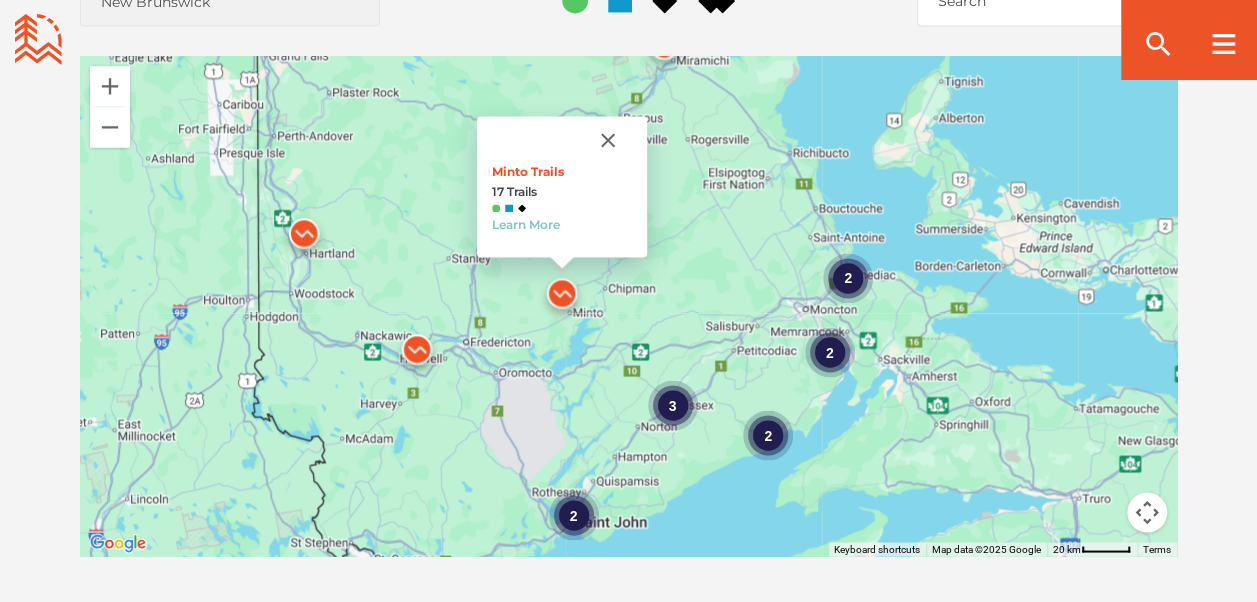 click at bounding box center (417, 354) 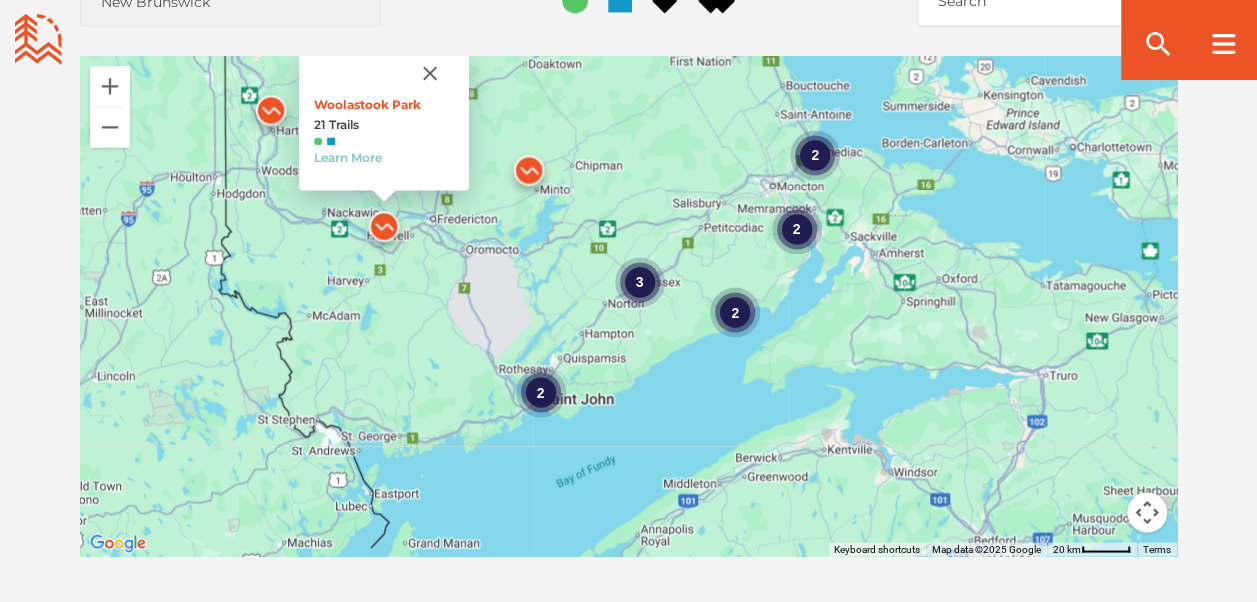 drag, startPoint x: 492, startPoint y: 488, endPoint x: 459, endPoint y: 363, distance: 129.28264 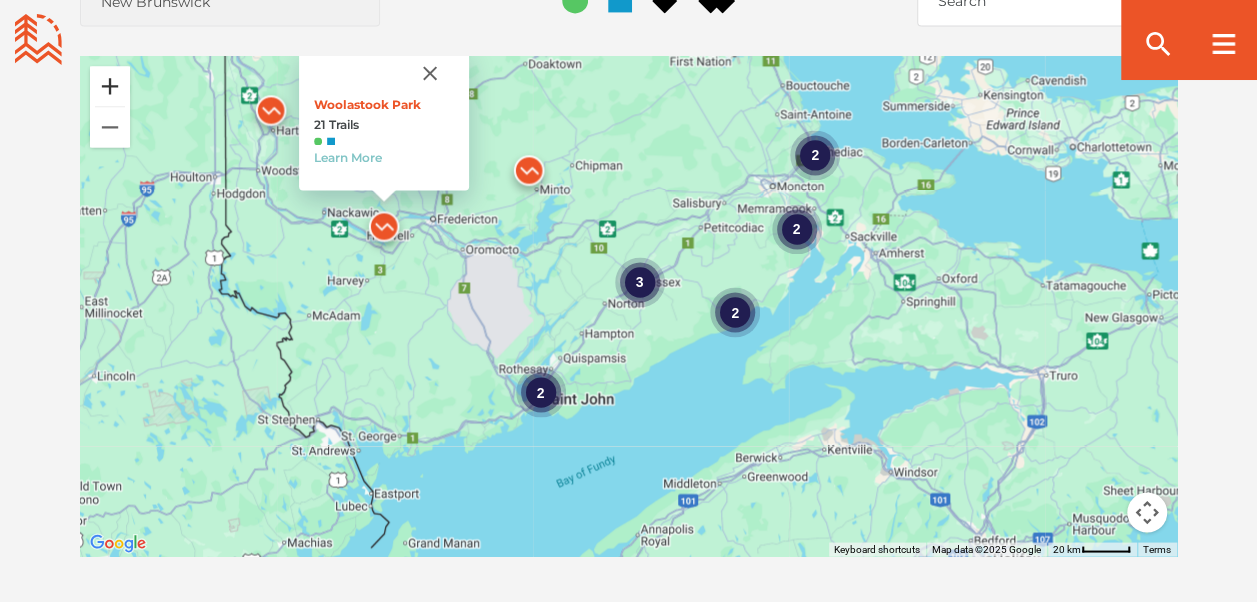 click at bounding box center [110, 86] 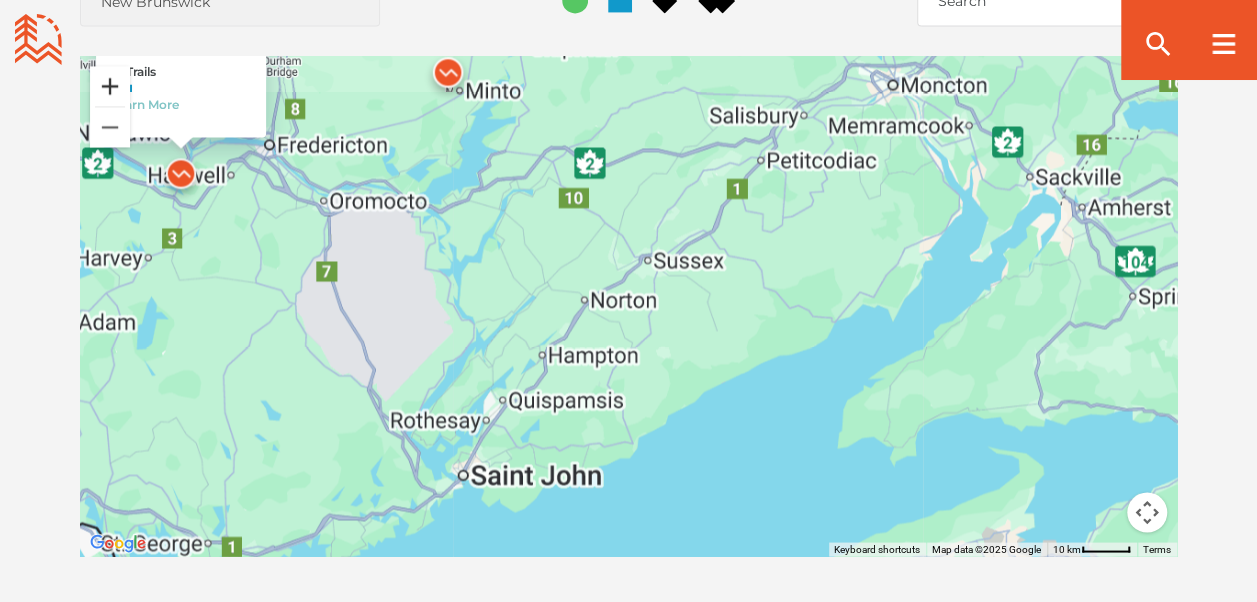 click at bounding box center (110, 86) 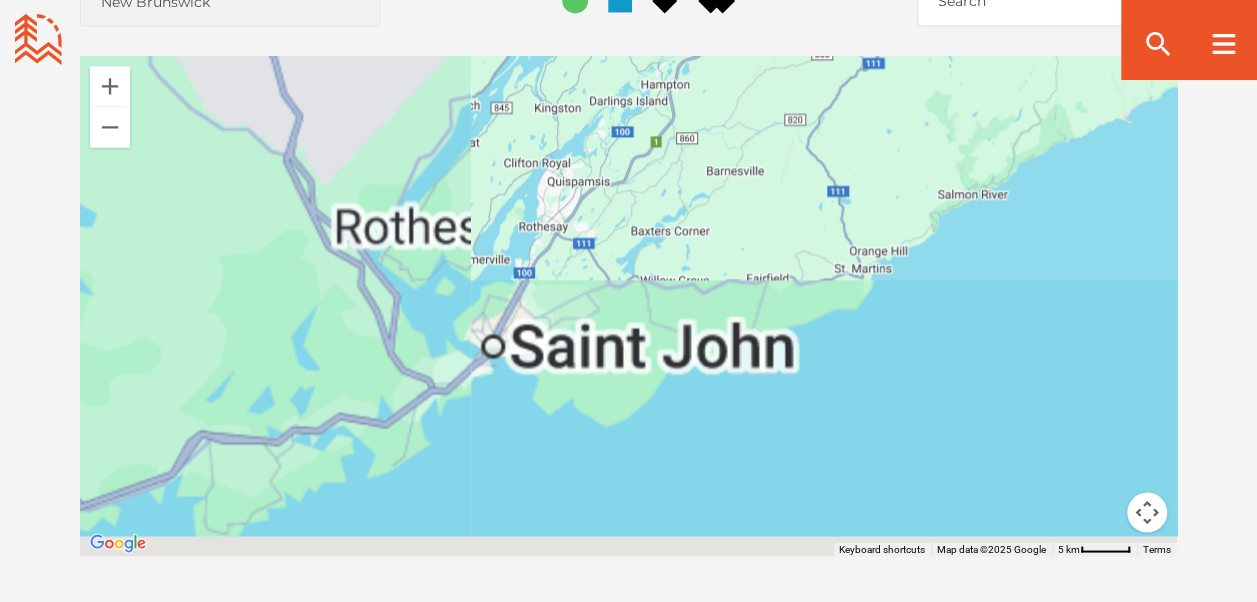 drag, startPoint x: 363, startPoint y: 373, endPoint x: 588, endPoint y: 42, distance: 400.23242 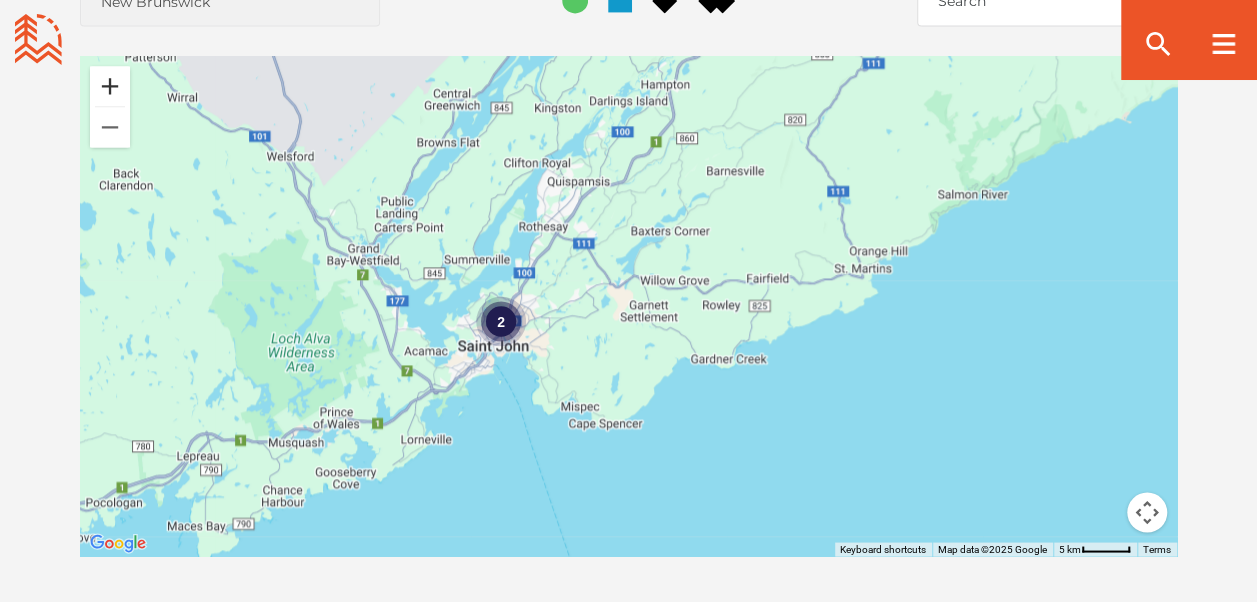 click at bounding box center (110, 86) 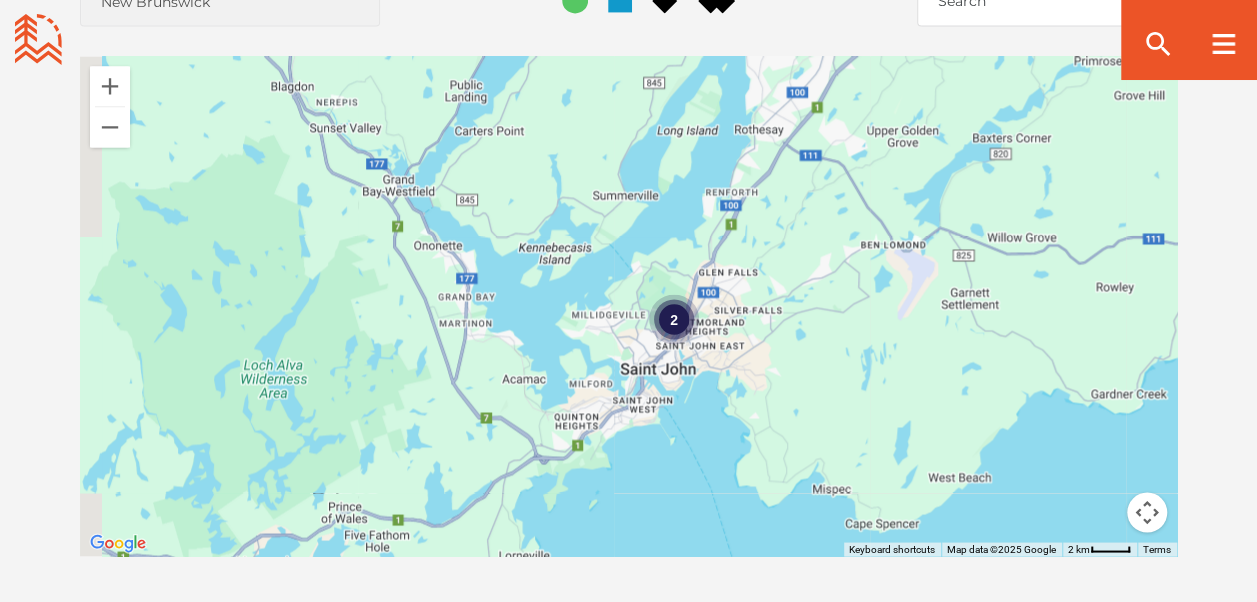 drag, startPoint x: 235, startPoint y: 273, endPoint x: 547, endPoint y: 256, distance: 312.4628 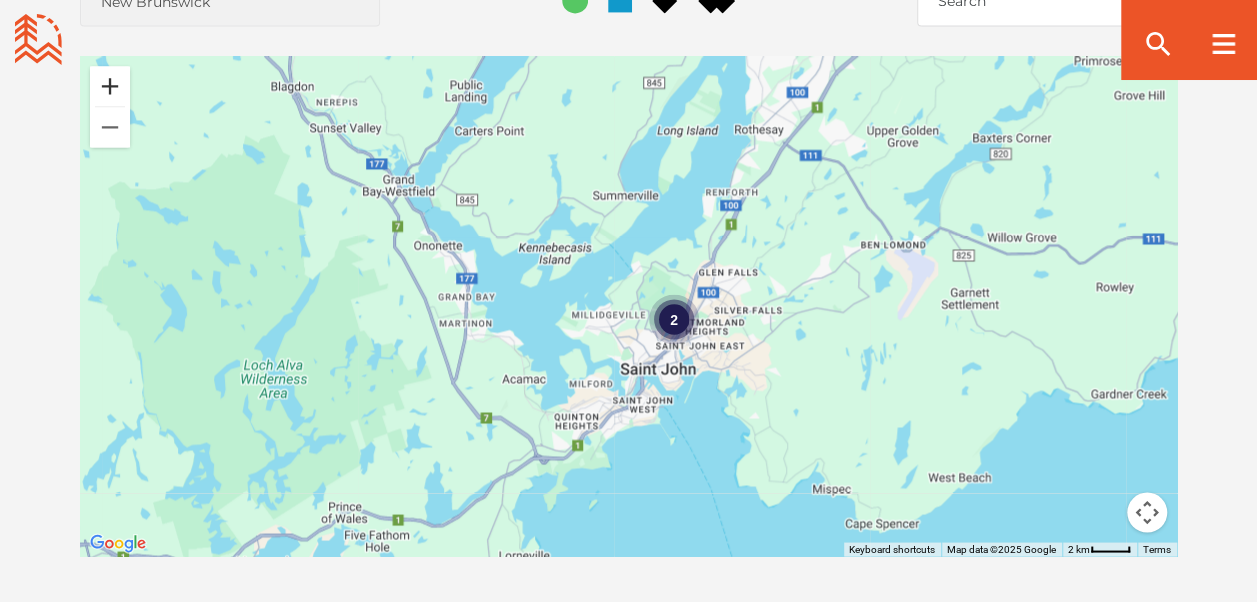 click at bounding box center [110, 86] 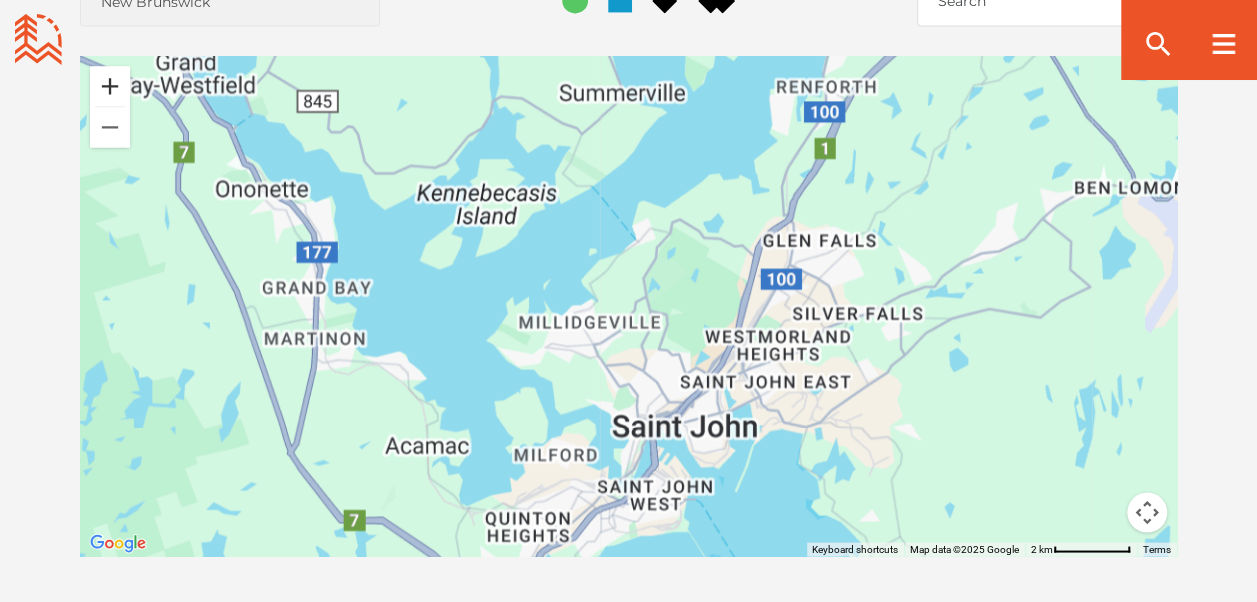 click at bounding box center (110, 86) 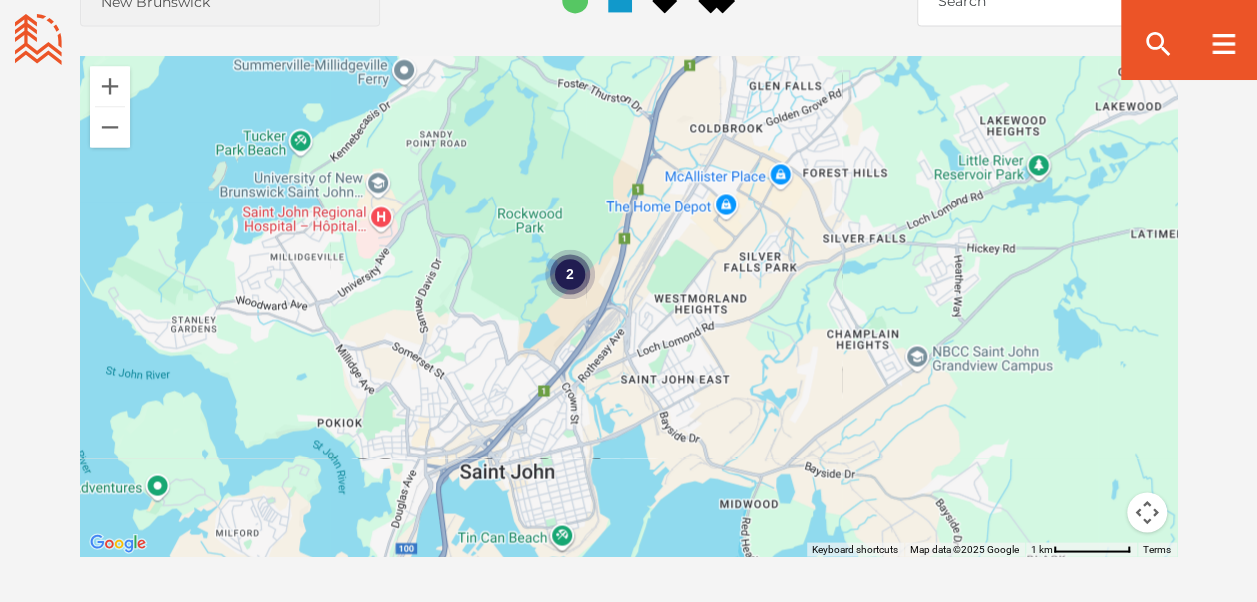 drag, startPoint x: 676, startPoint y: 425, endPoint x: 436, endPoint y: 340, distance: 254.60754 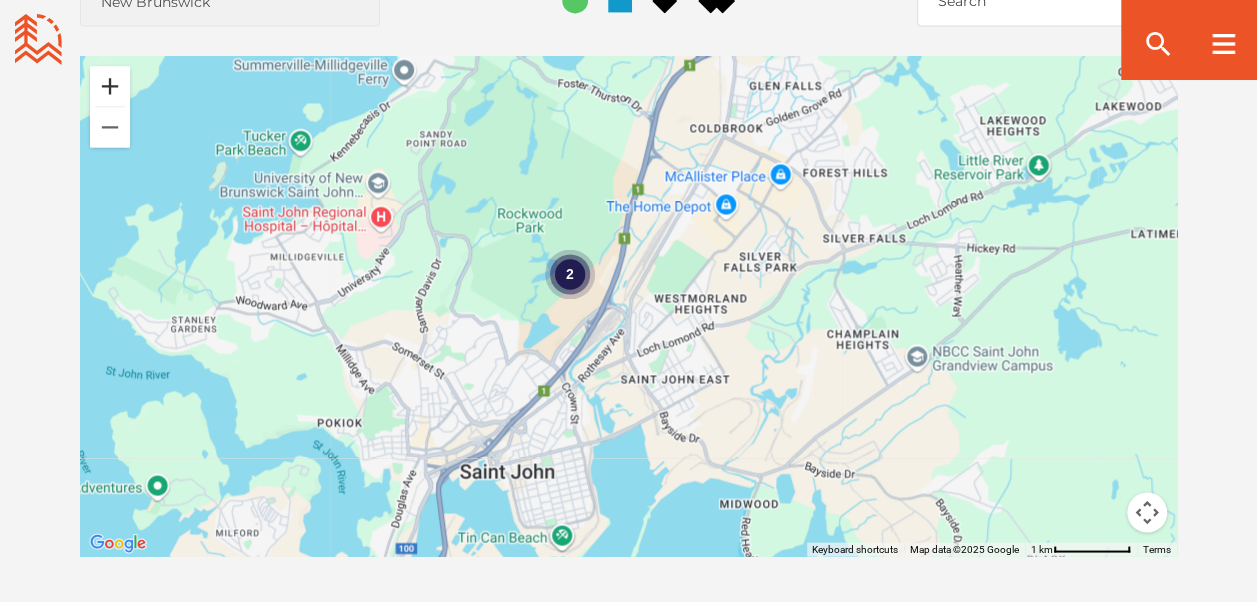click at bounding box center [110, 86] 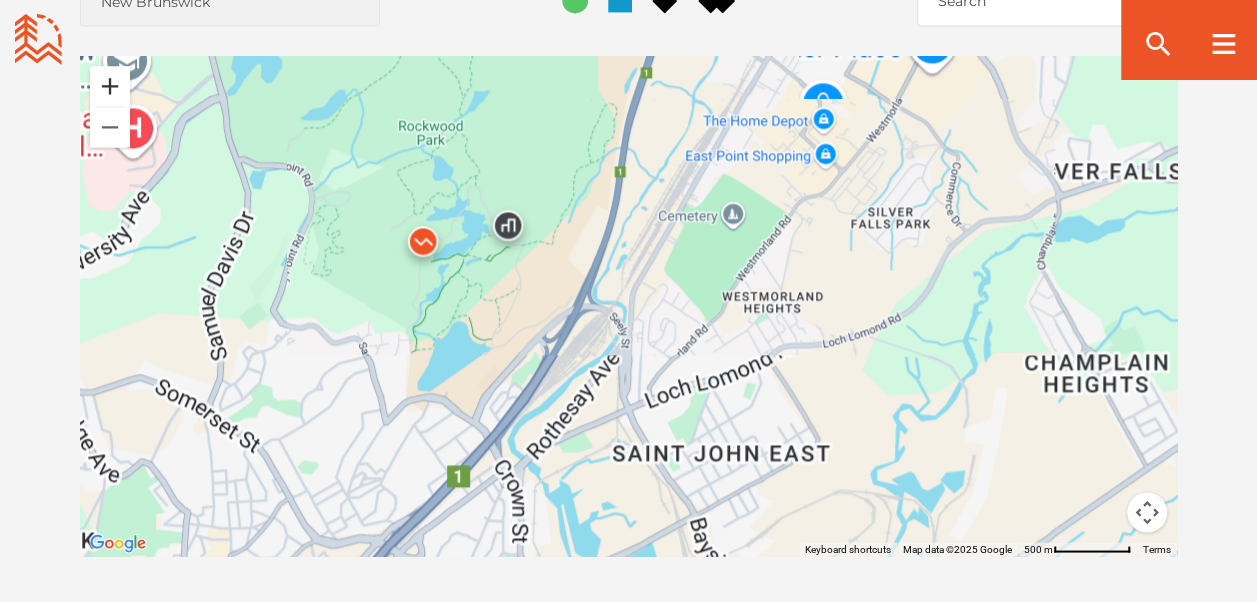 click at bounding box center (110, 86) 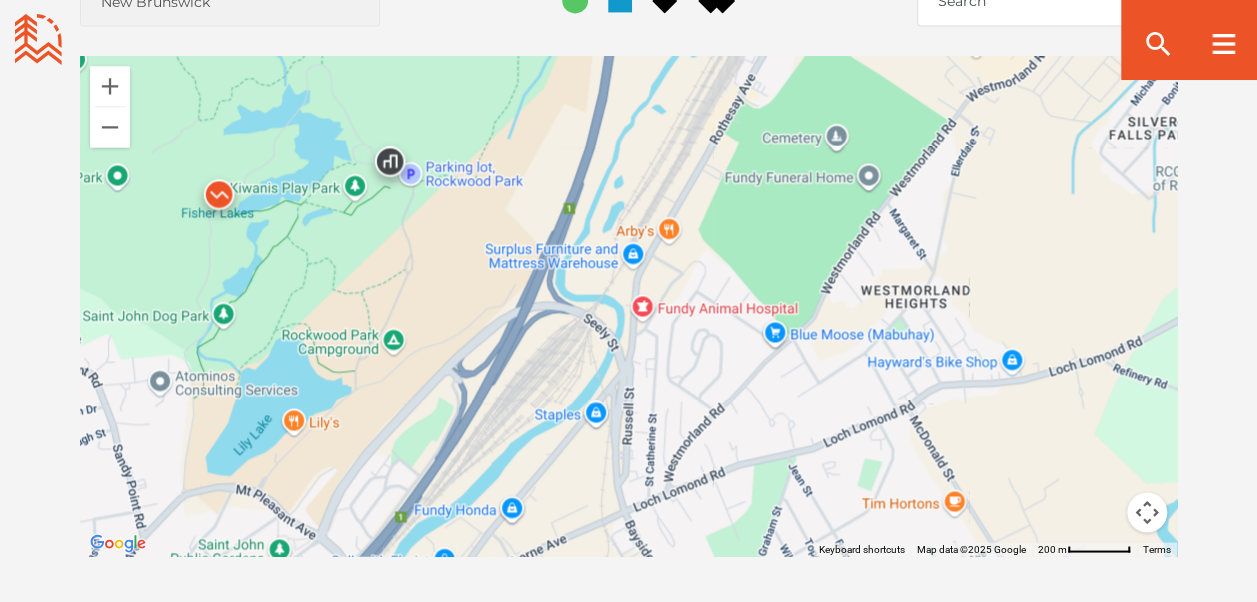 click at bounding box center (219, 199) 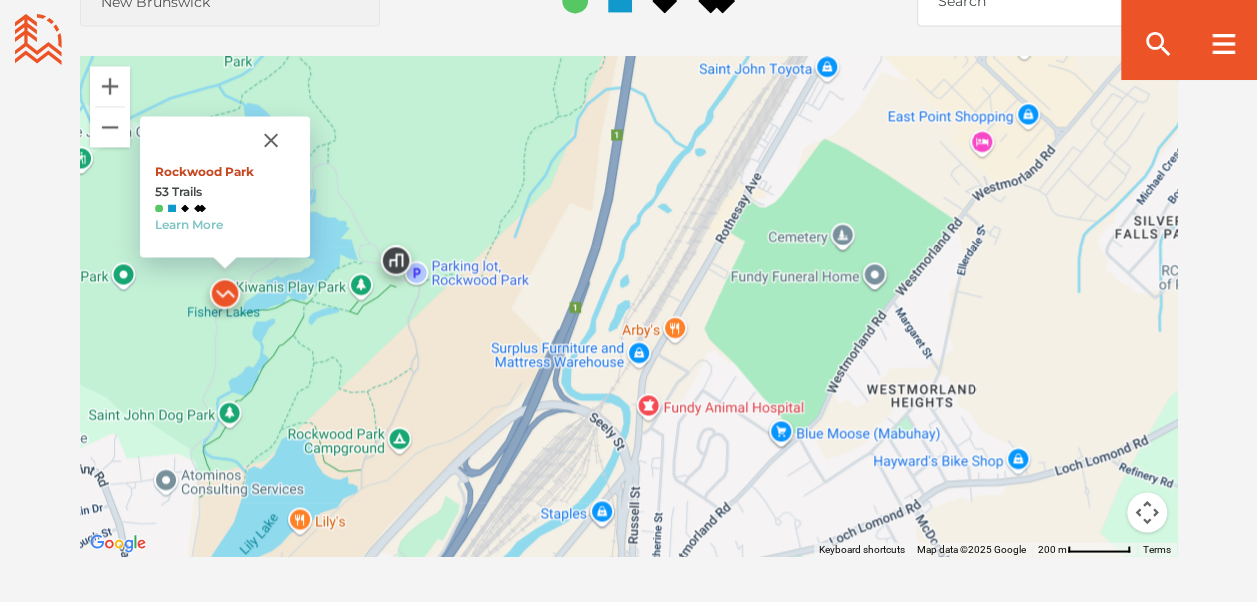 click on "Rockwood Park" at bounding box center [204, 171] 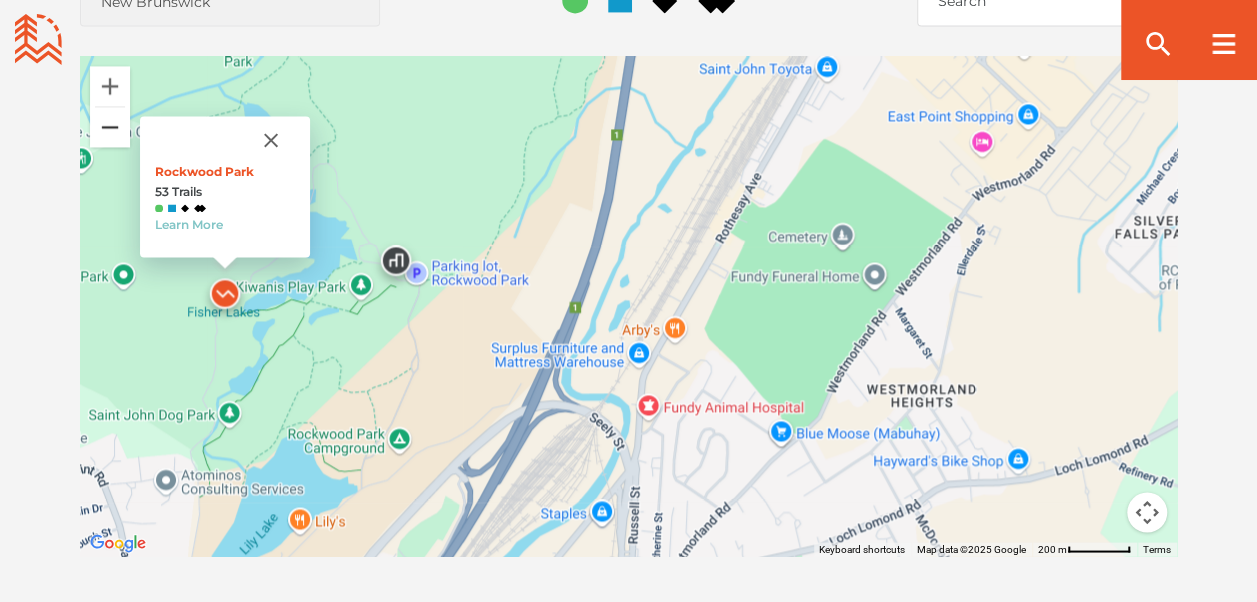 click at bounding box center (110, 127) 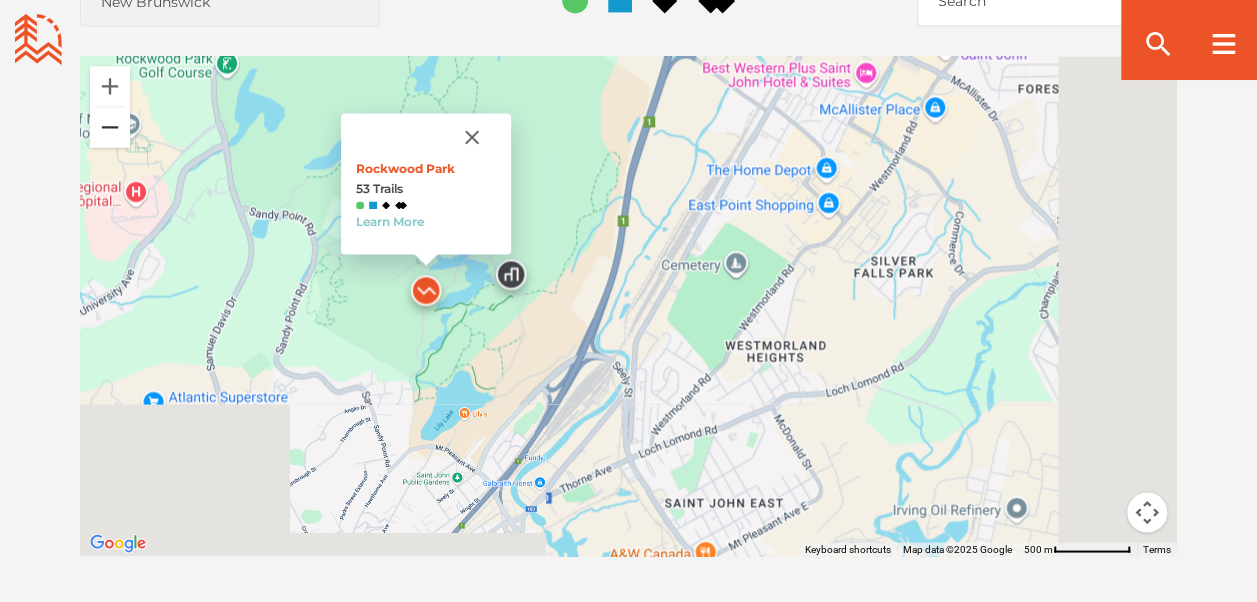 click at bounding box center [110, 127] 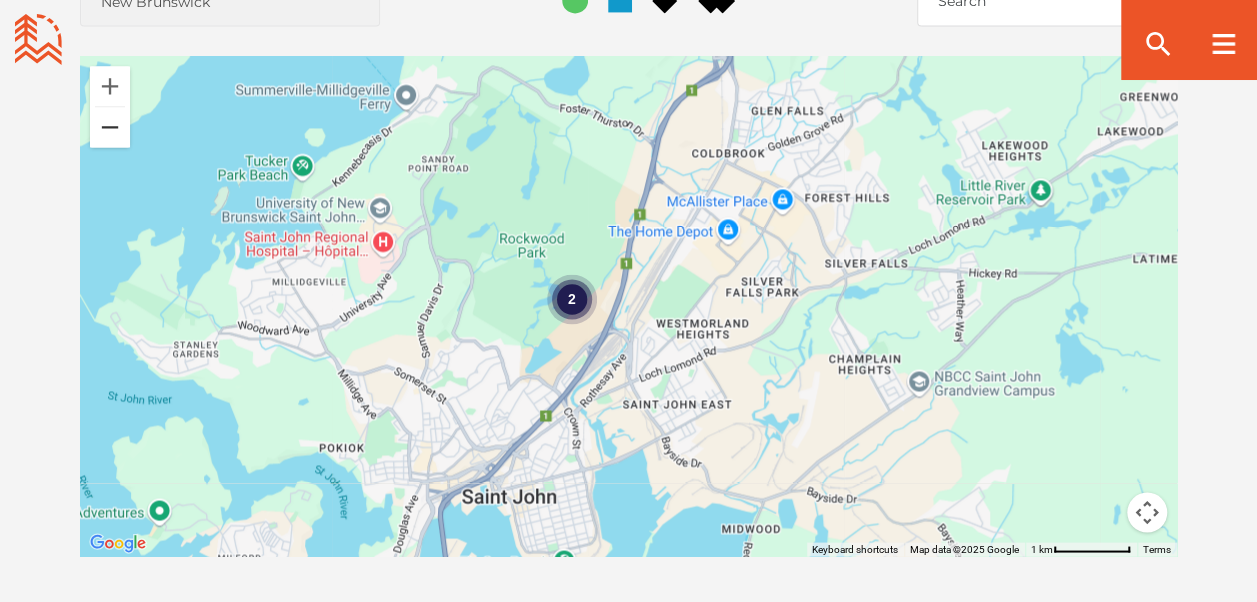 click at bounding box center [110, 127] 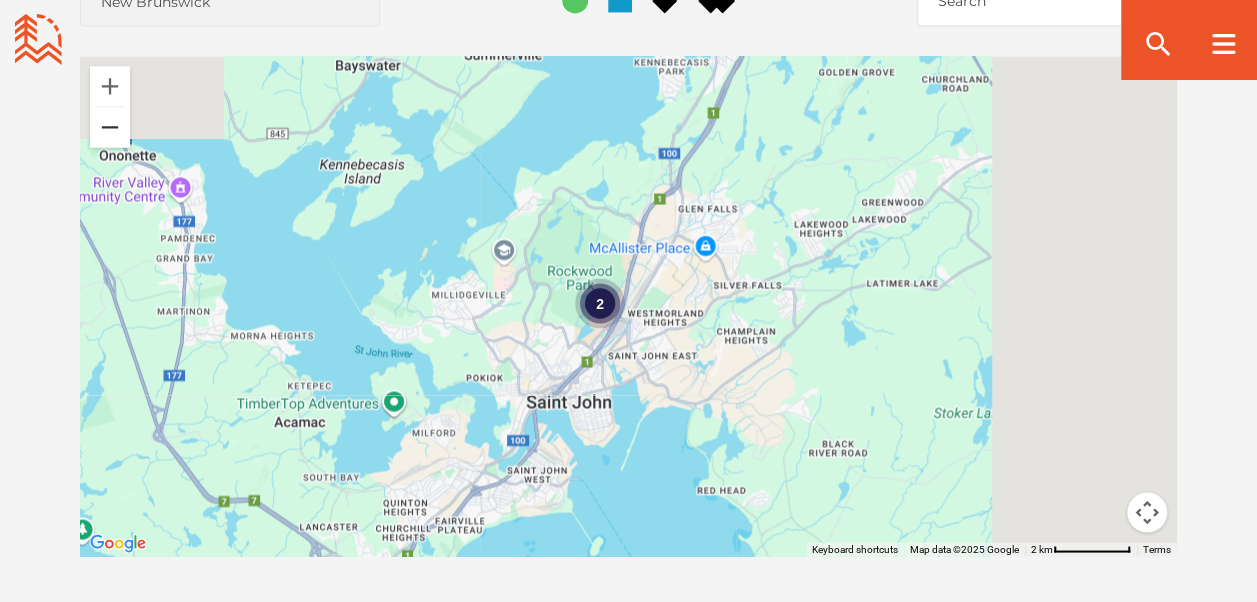 click at bounding box center (110, 127) 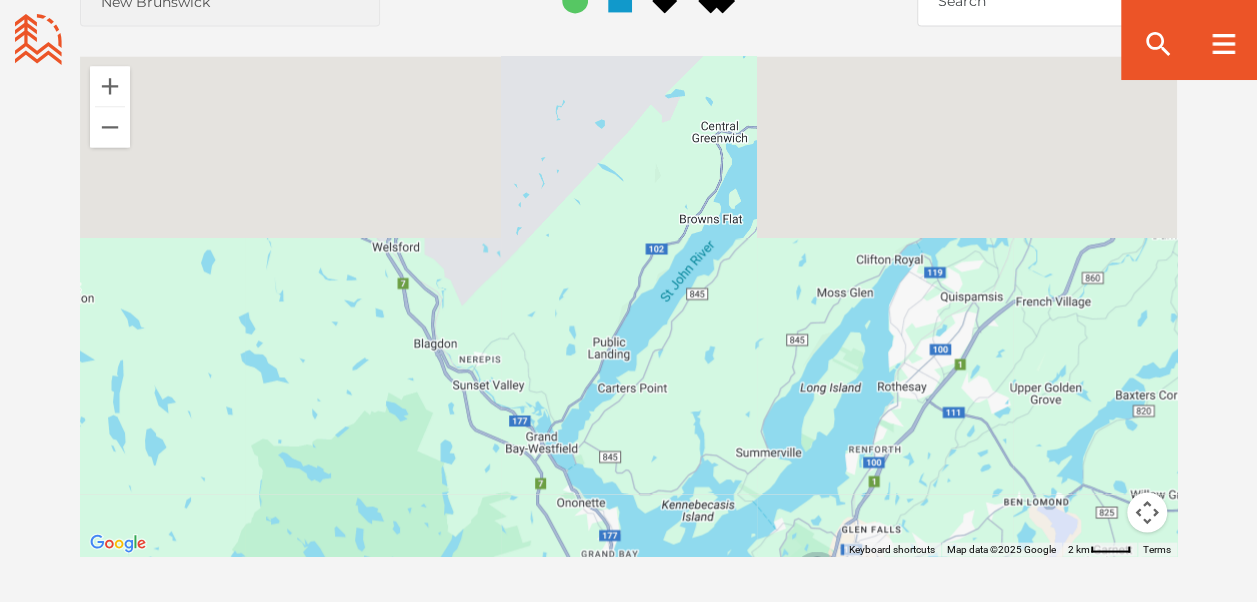 drag, startPoint x: 328, startPoint y: 169, endPoint x: 535, endPoint y: 454, distance: 352.2414 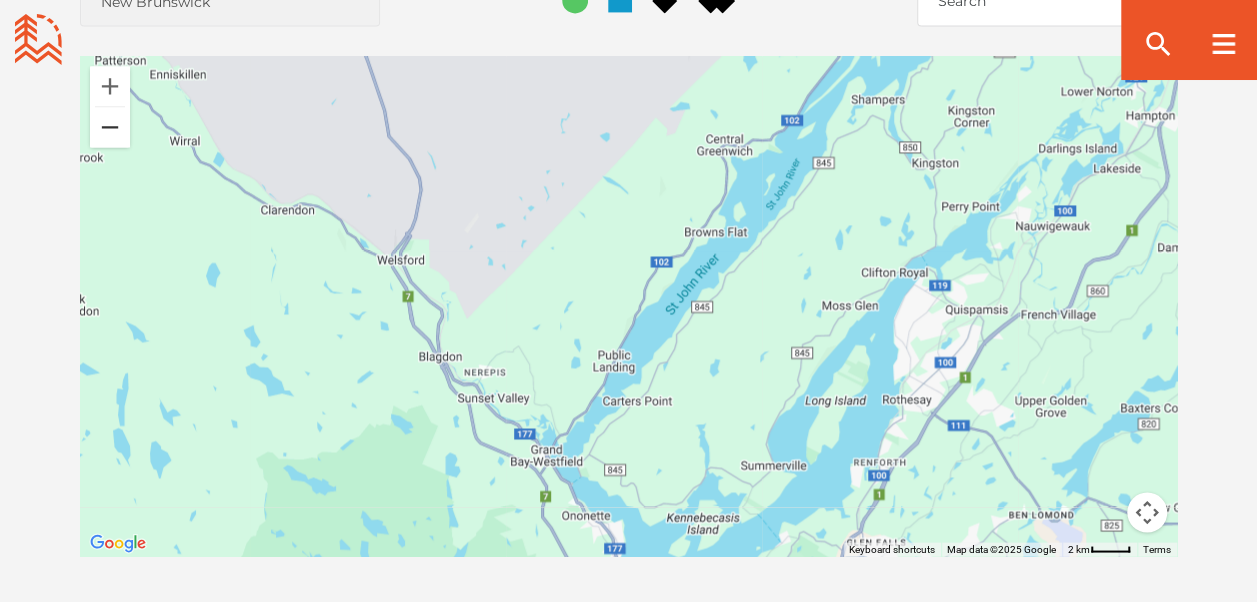 click at bounding box center [110, 127] 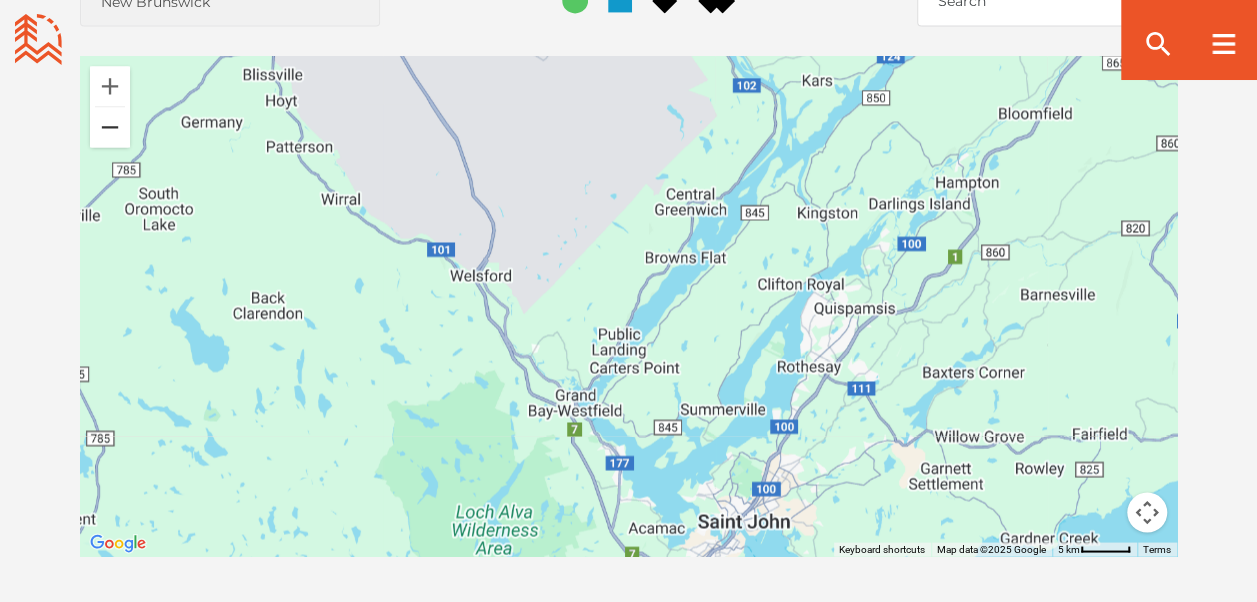 click at bounding box center (110, 127) 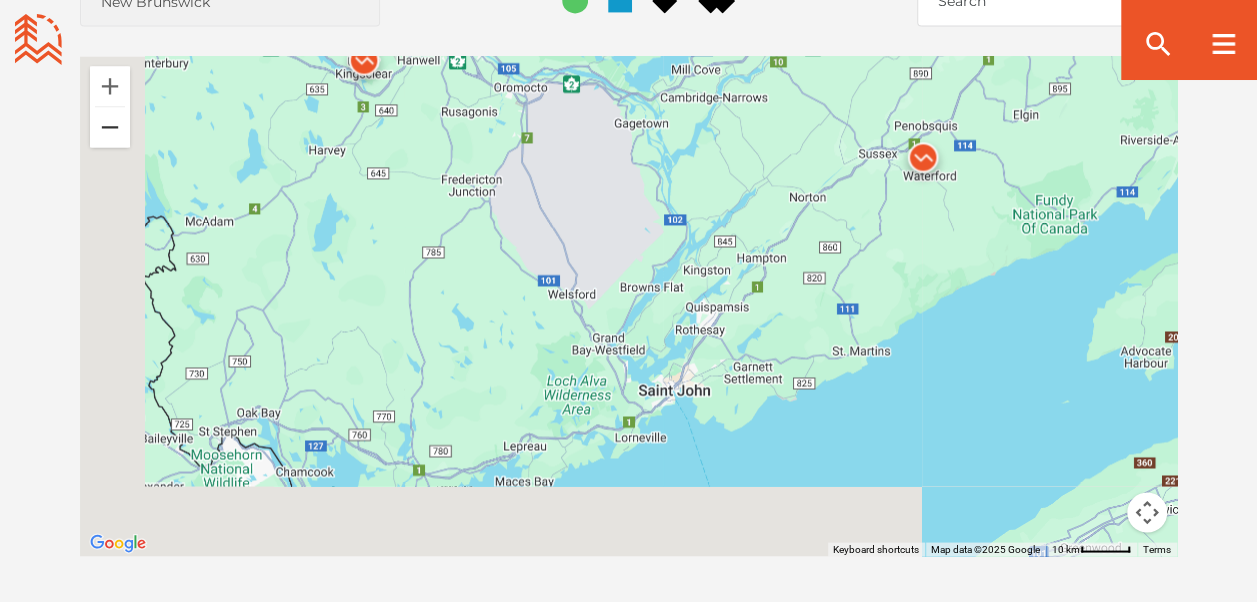 click at bounding box center [110, 127] 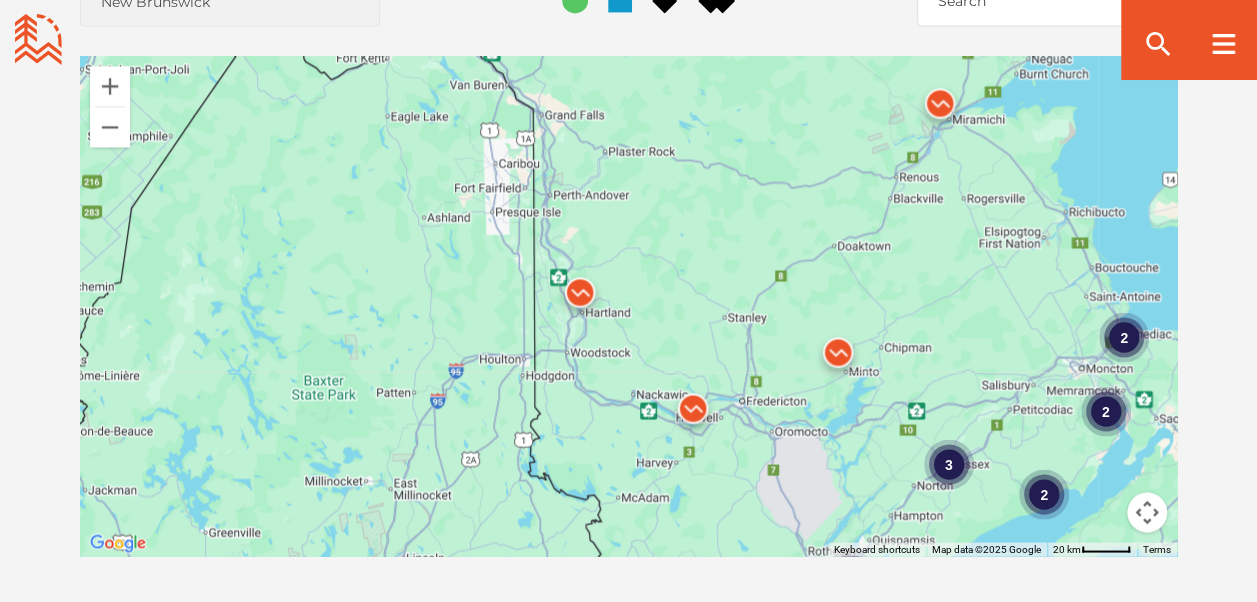 drag, startPoint x: 418, startPoint y: 172, endPoint x: 616, endPoint y: 416, distance: 314.22922 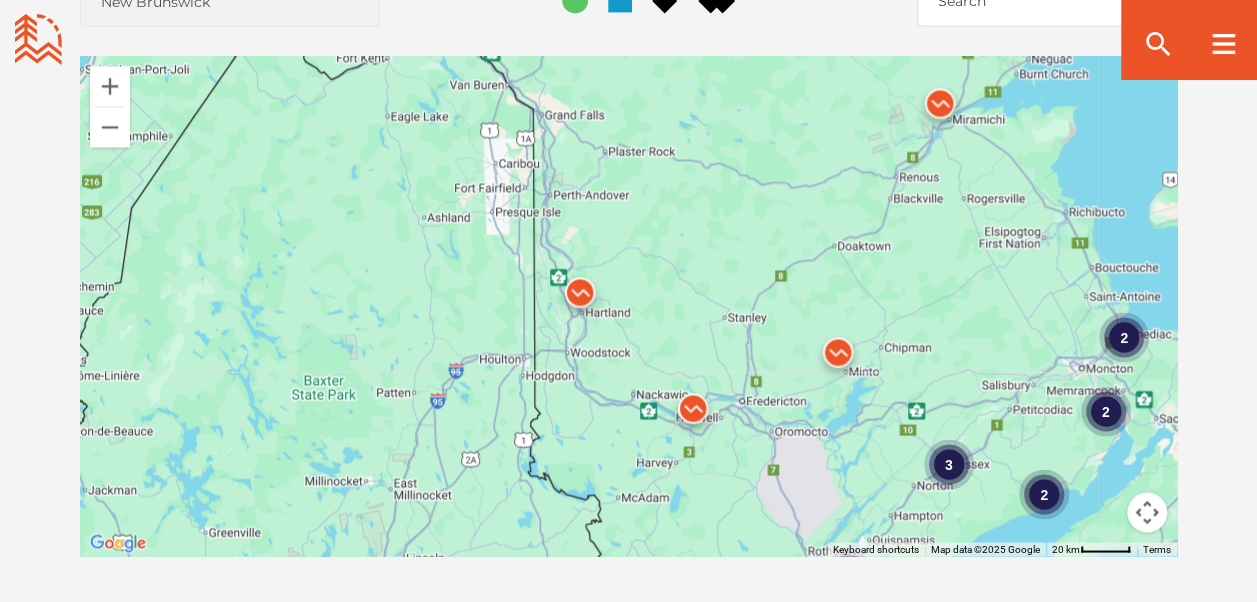 click at bounding box center [580, 297] 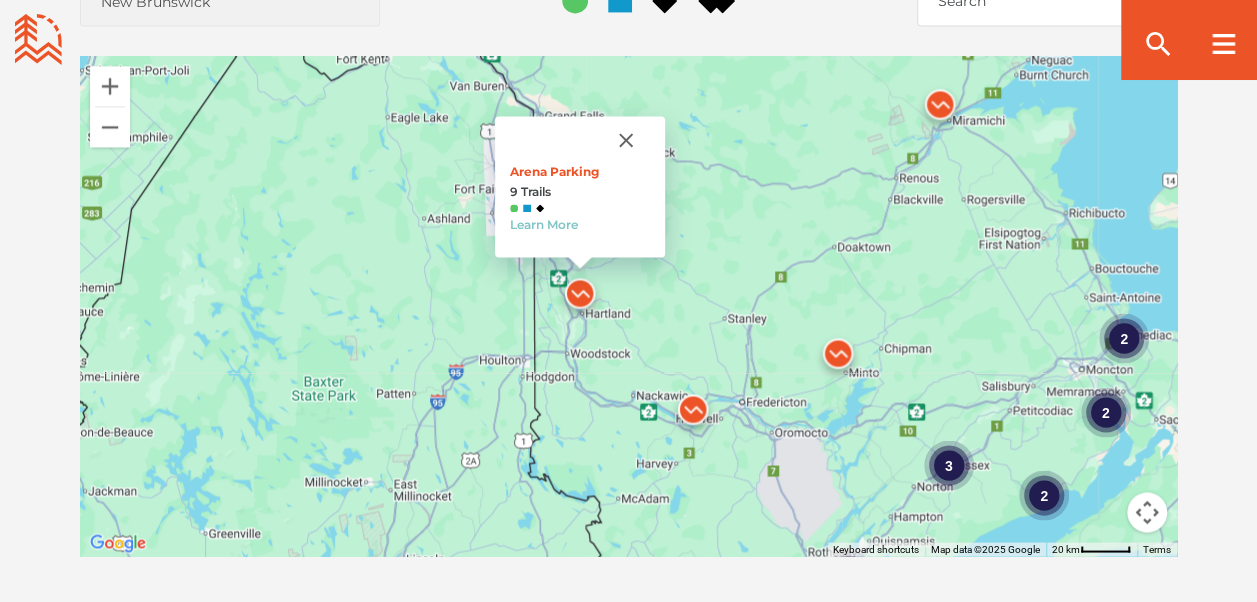 click at bounding box center [693, 414] 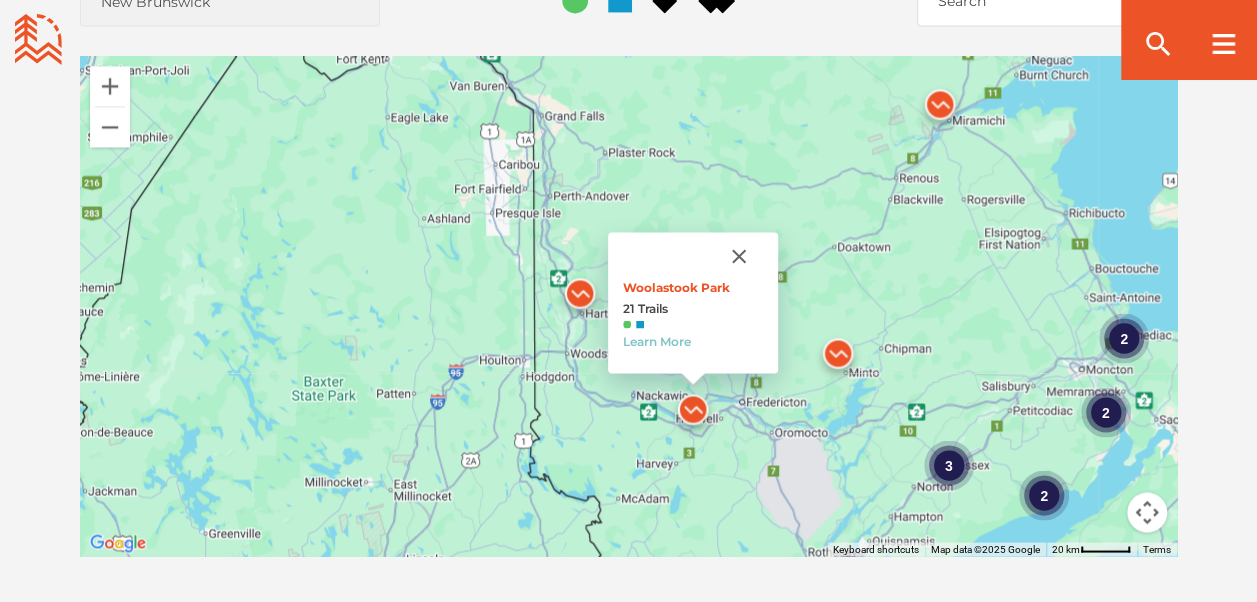 click at bounding box center [838, 358] 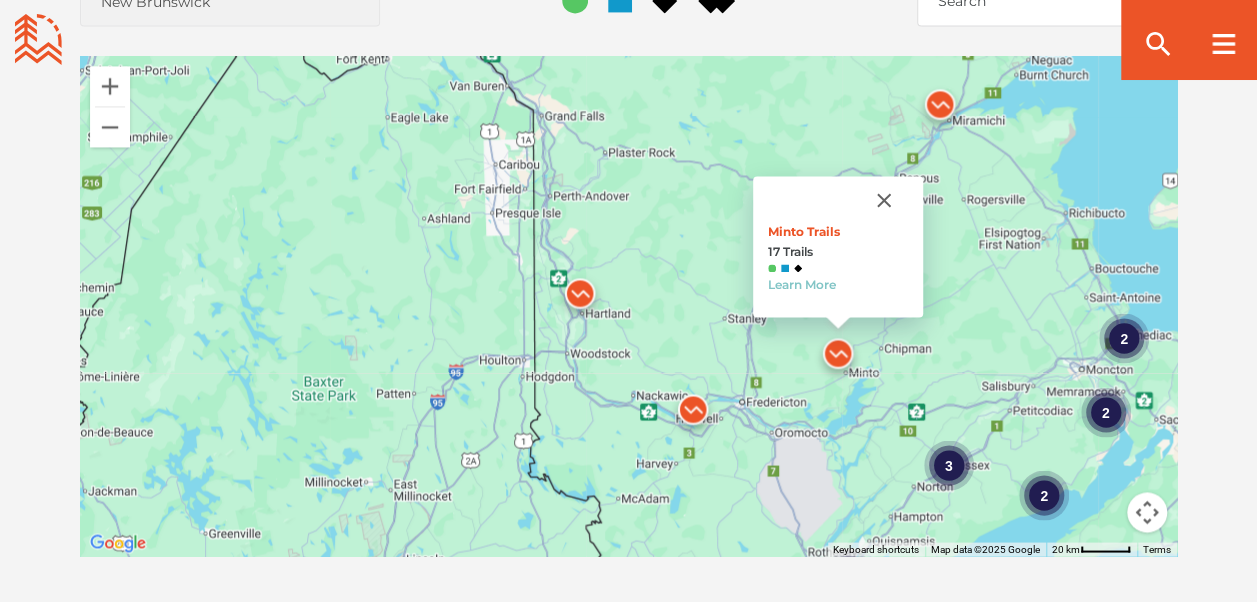 click at bounding box center (693, 414) 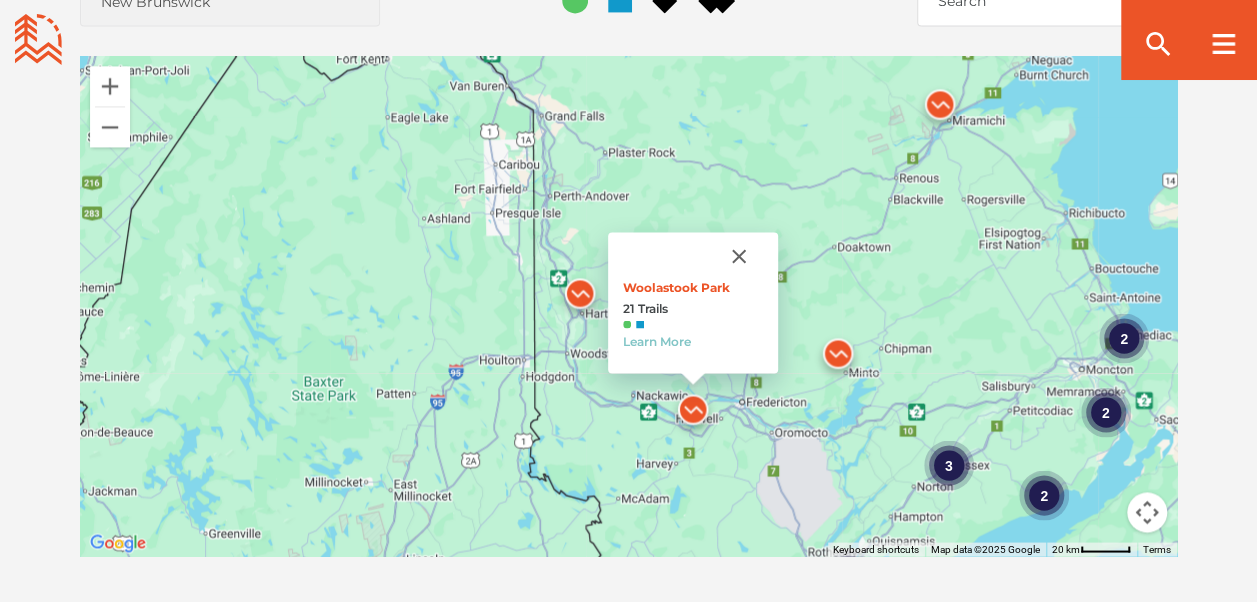 click at bounding box center (838, 358) 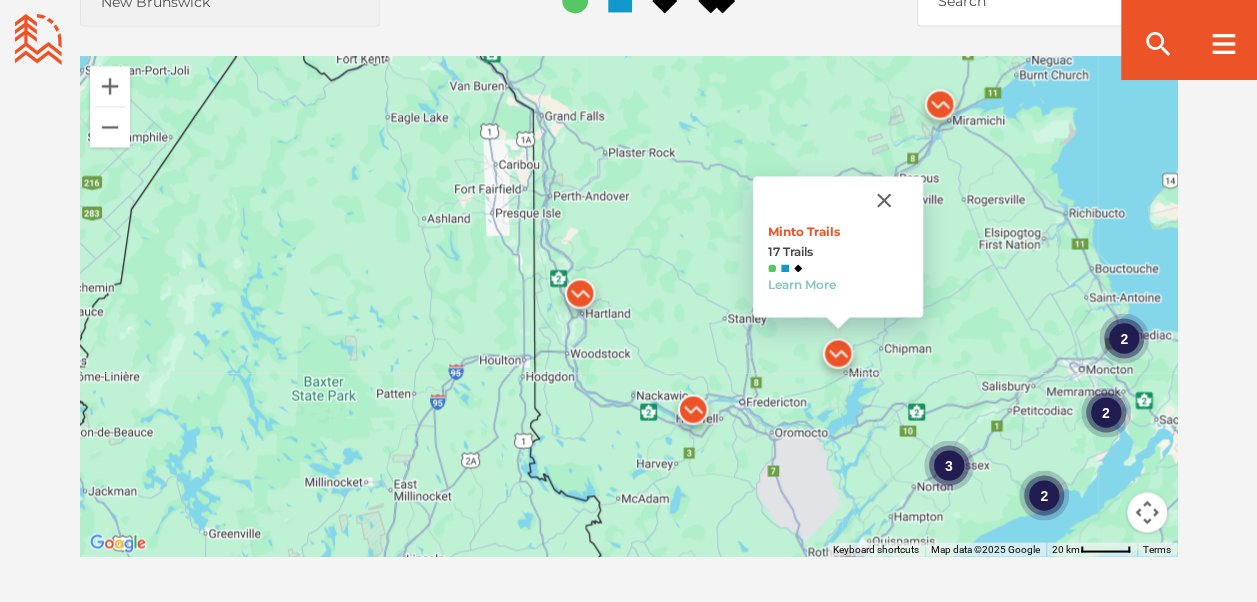click at bounding box center [693, 414] 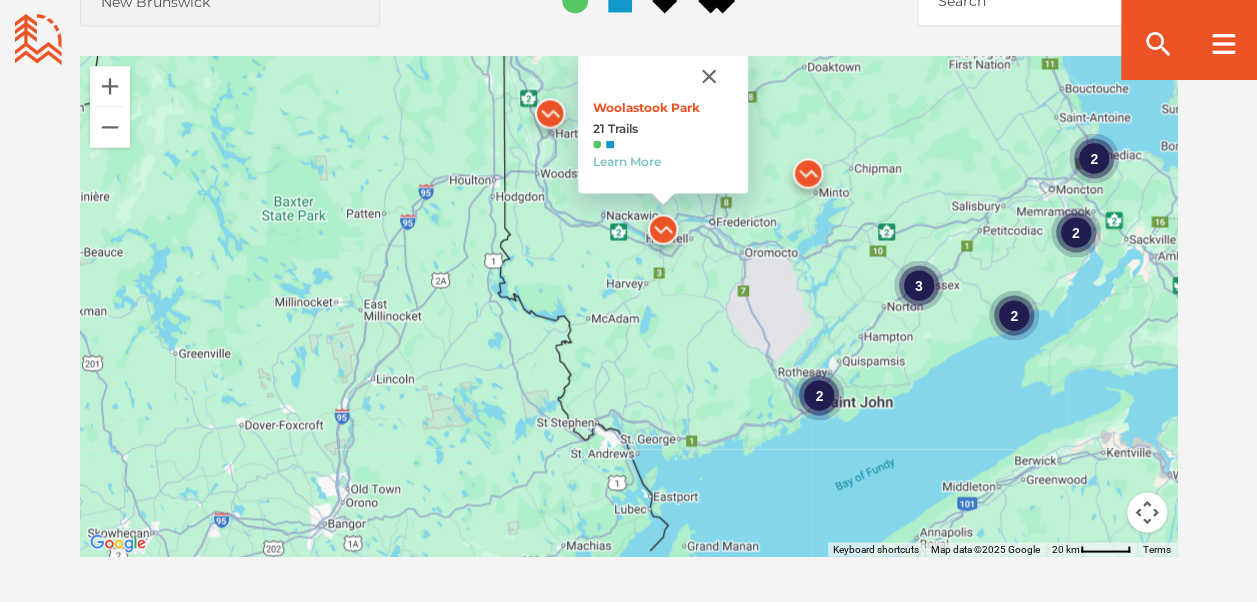drag, startPoint x: 804, startPoint y: 464, endPoint x: 774, endPoint y: 282, distance: 184.45596 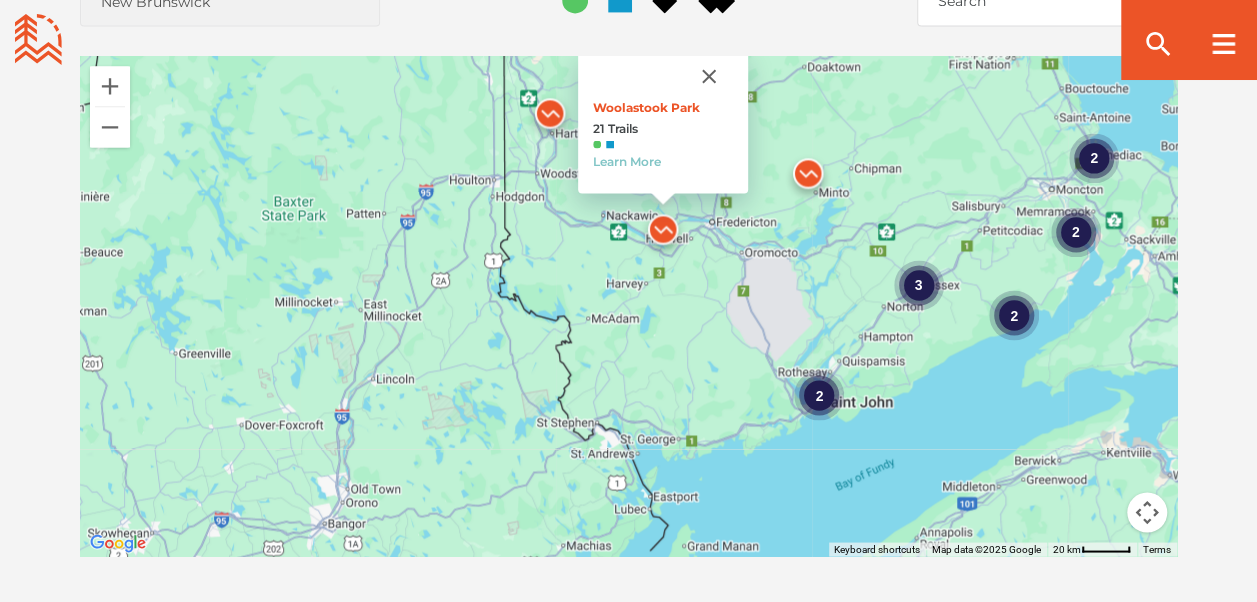 click at bounding box center [808, 178] 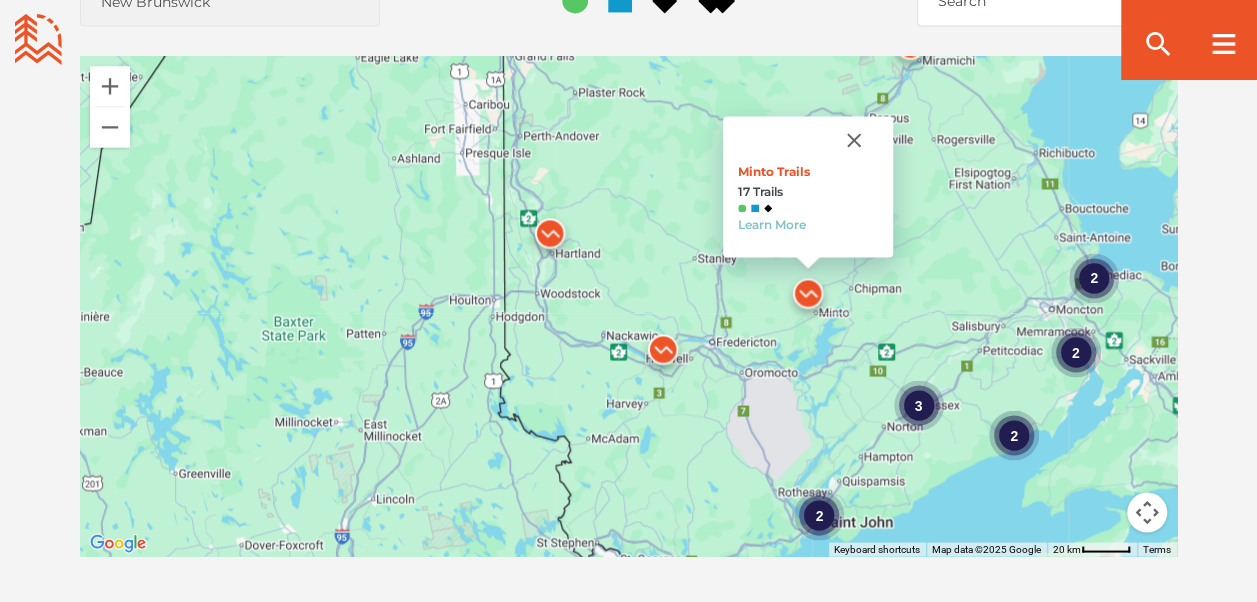 click at bounding box center [663, 354] 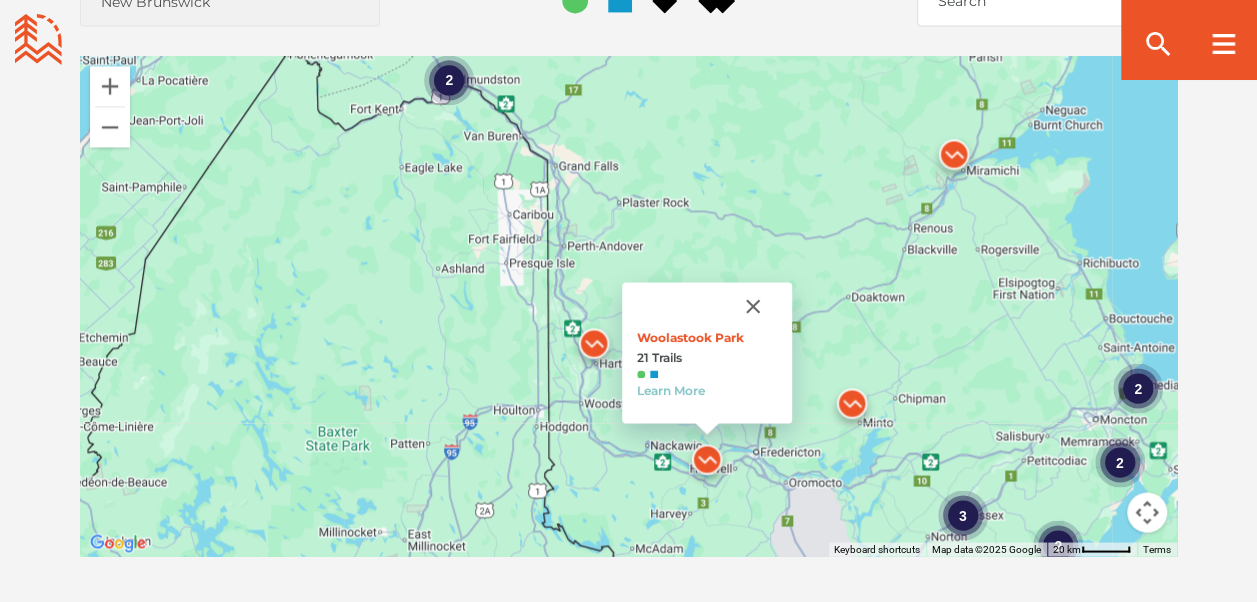 drag, startPoint x: 422, startPoint y: 211, endPoint x: 468, endPoint y: 321, distance: 119.230865 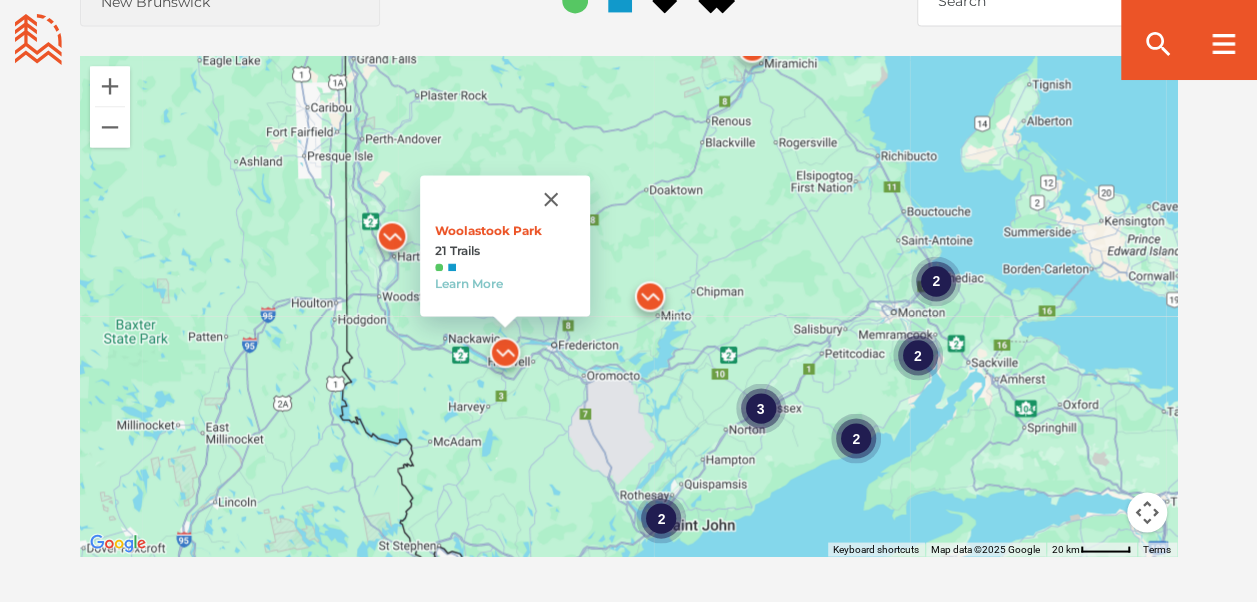 drag, startPoint x: 565, startPoint y: 469, endPoint x: 360, endPoint y: 358, distance: 233.12228 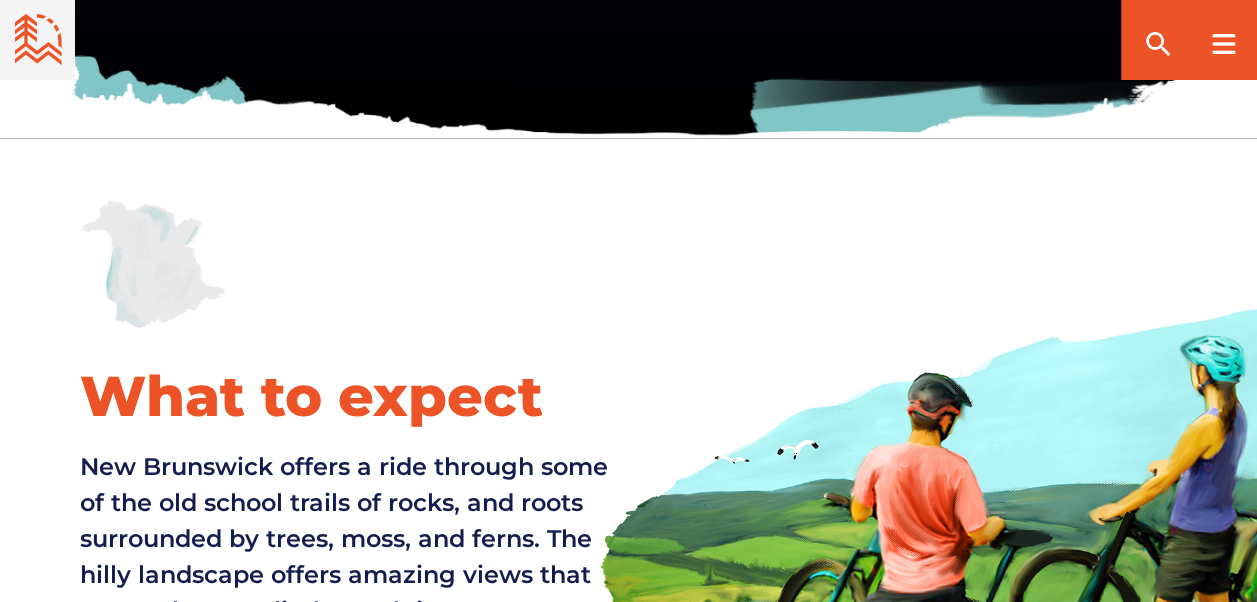 scroll, scrollTop: 498, scrollLeft: 0, axis: vertical 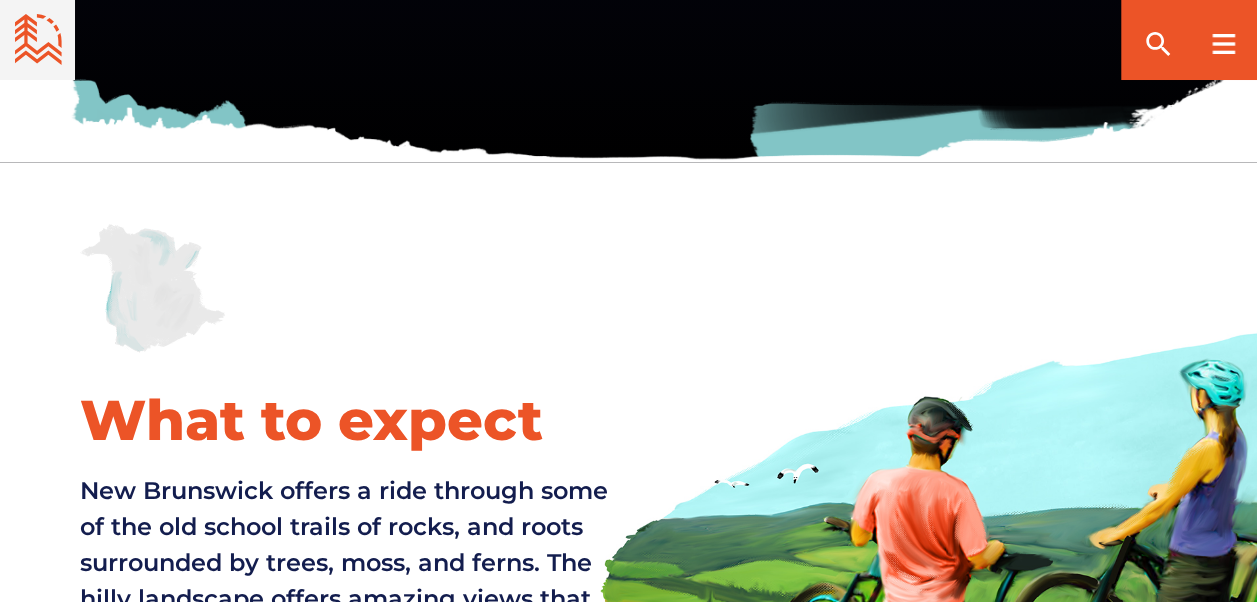 drag, startPoint x: 461, startPoint y: 4, endPoint x: 614, endPoint y: 166, distance: 222.82953 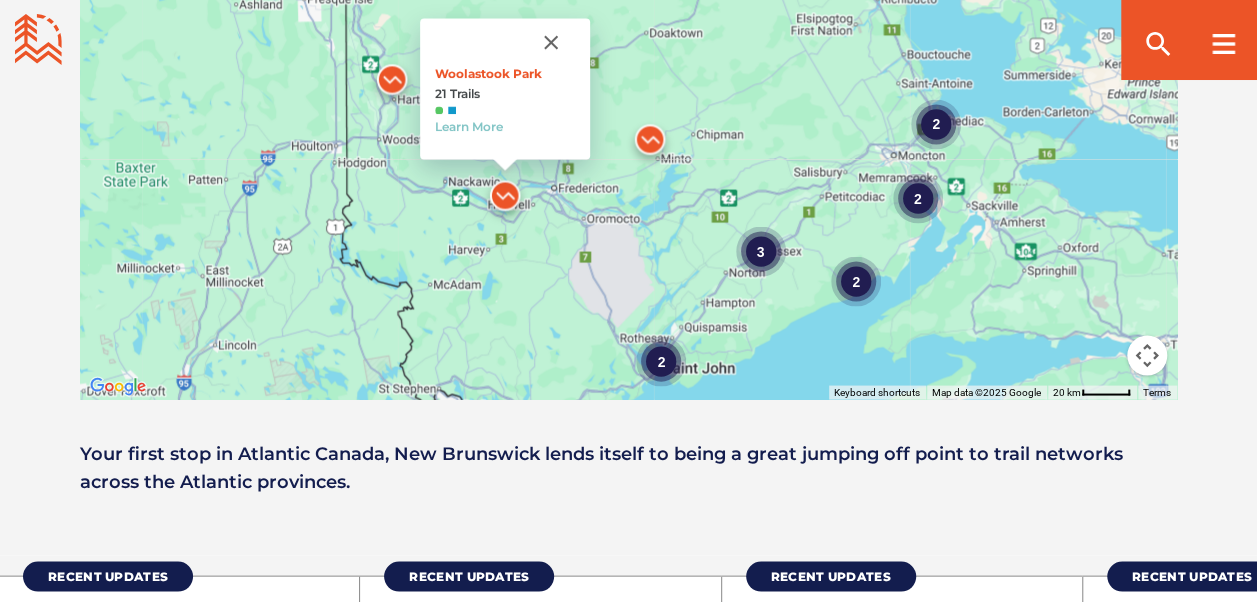 scroll, scrollTop: 1658, scrollLeft: 0, axis: vertical 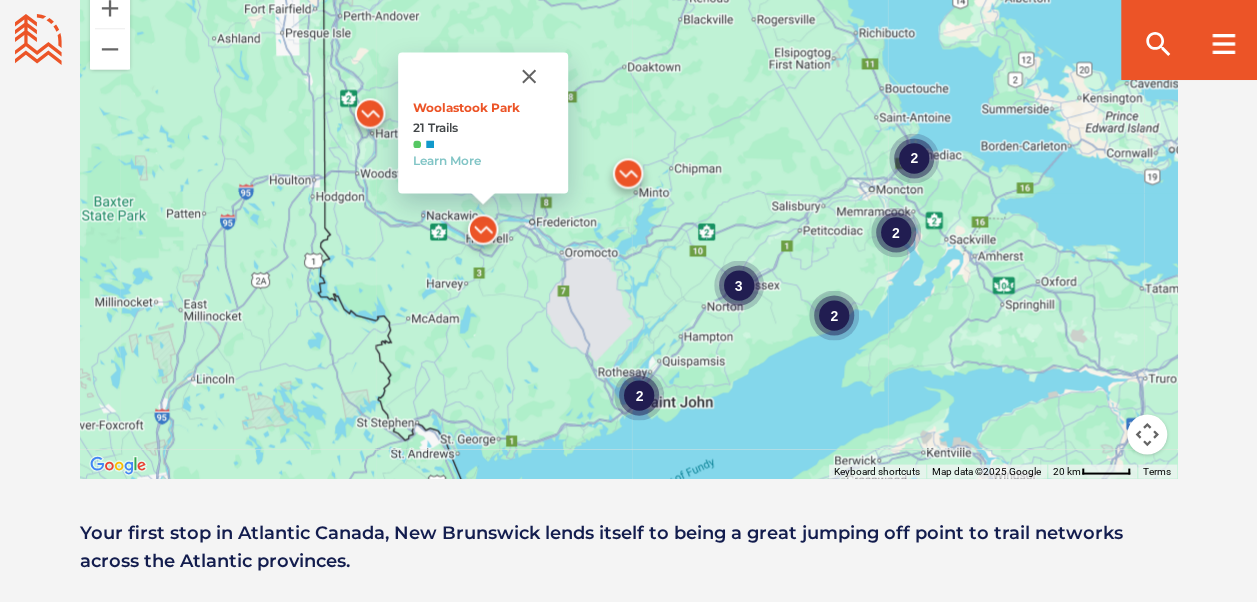drag, startPoint x: 762, startPoint y: 424, endPoint x: 734, endPoint y: 355, distance: 74.46476 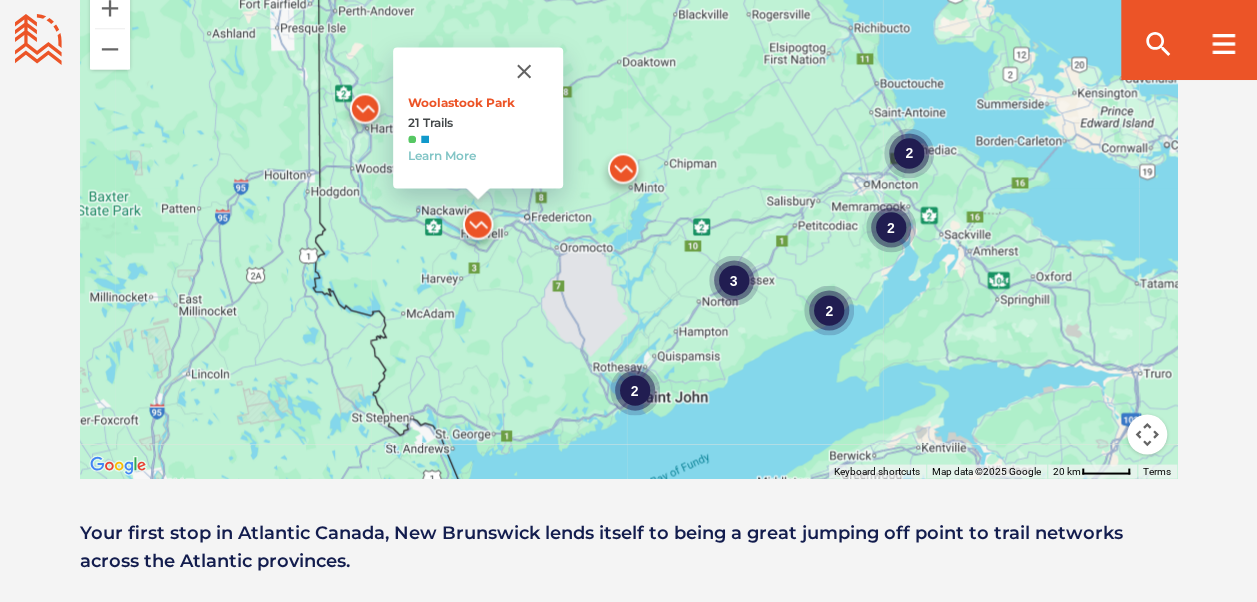 click on "2" at bounding box center [634, 390] 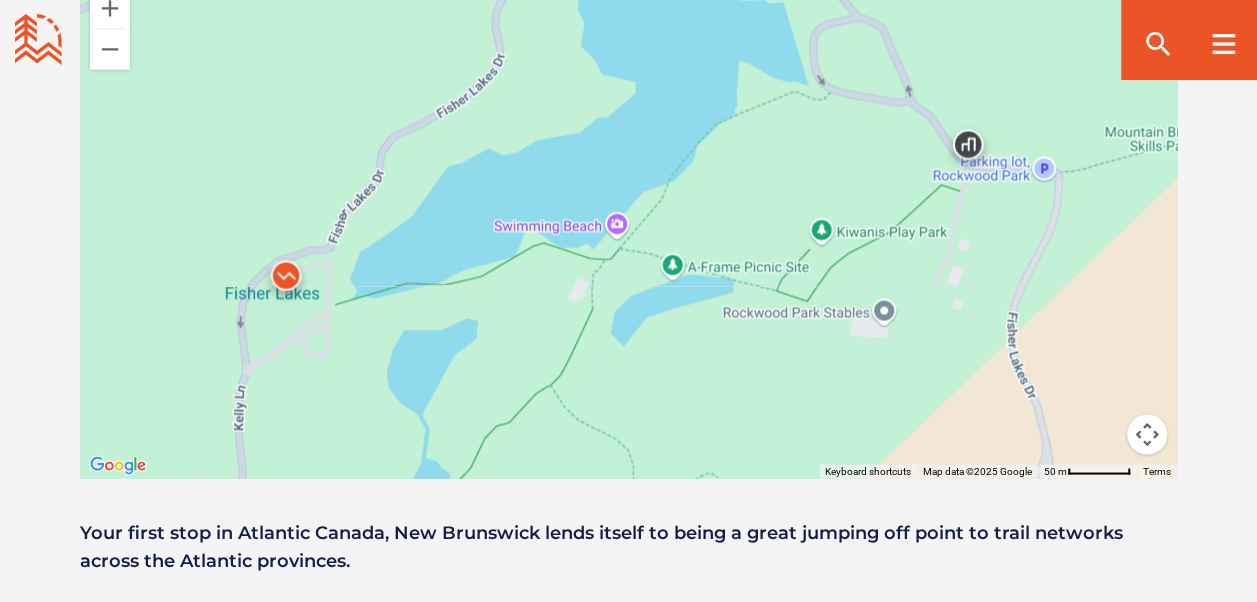 click at bounding box center [286, 280] 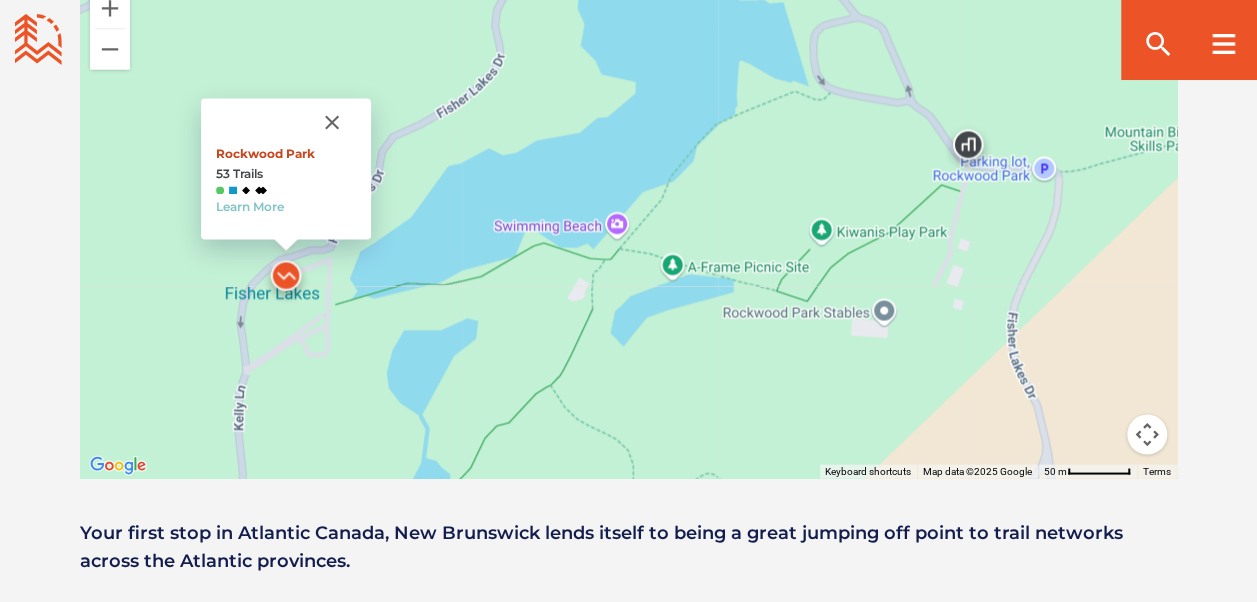 click on "Rockwood Park" at bounding box center (265, 153) 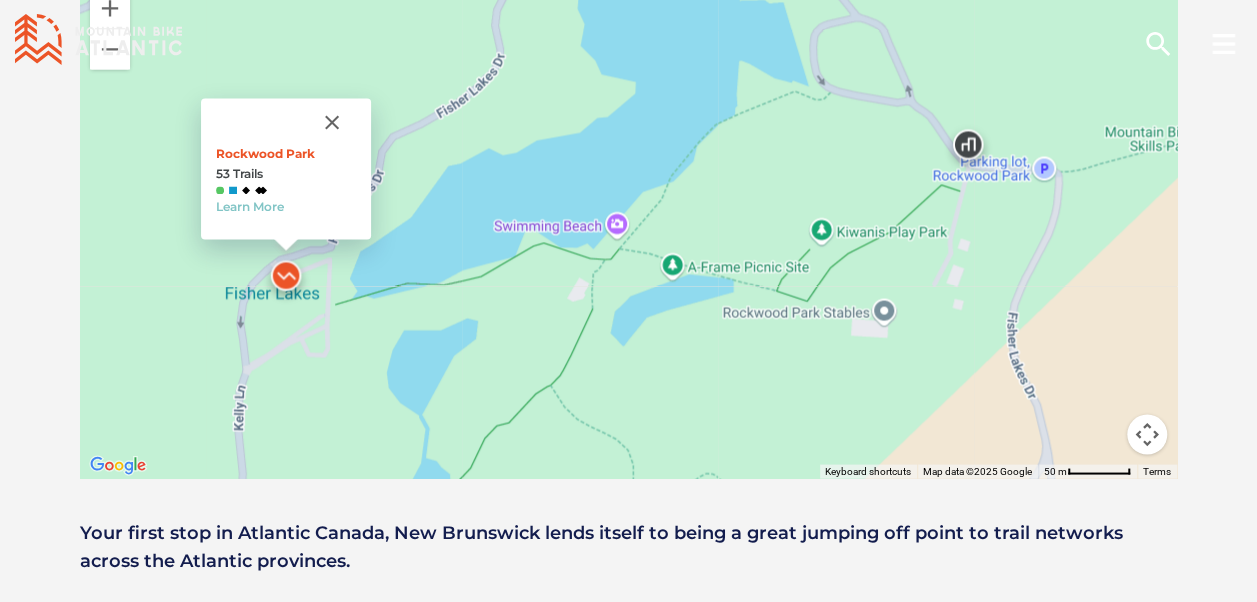 scroll, scrollTop: 0, scrollLeft: 0, axis: both 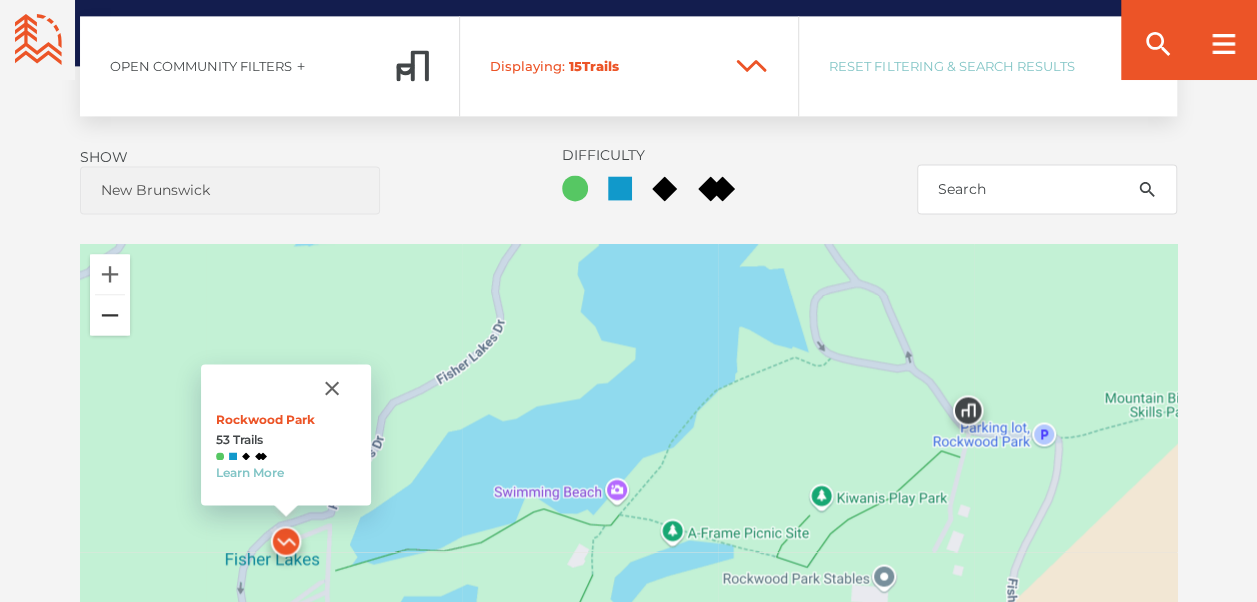 click at bounding box center [110, 315] 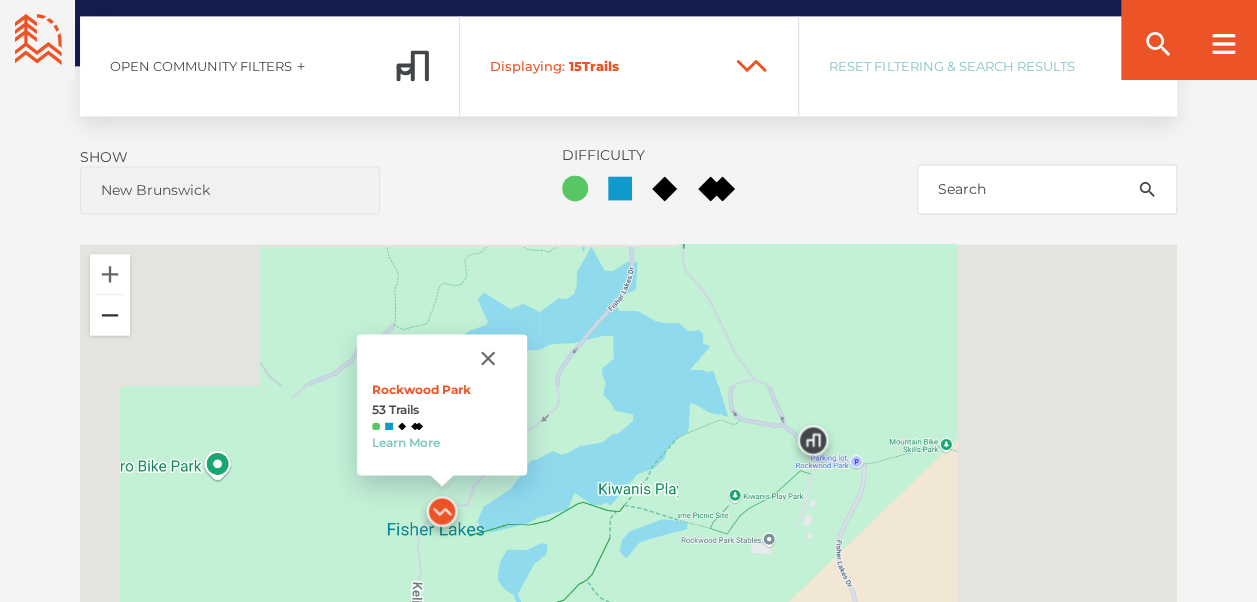 click at bounding box center (110, 315) 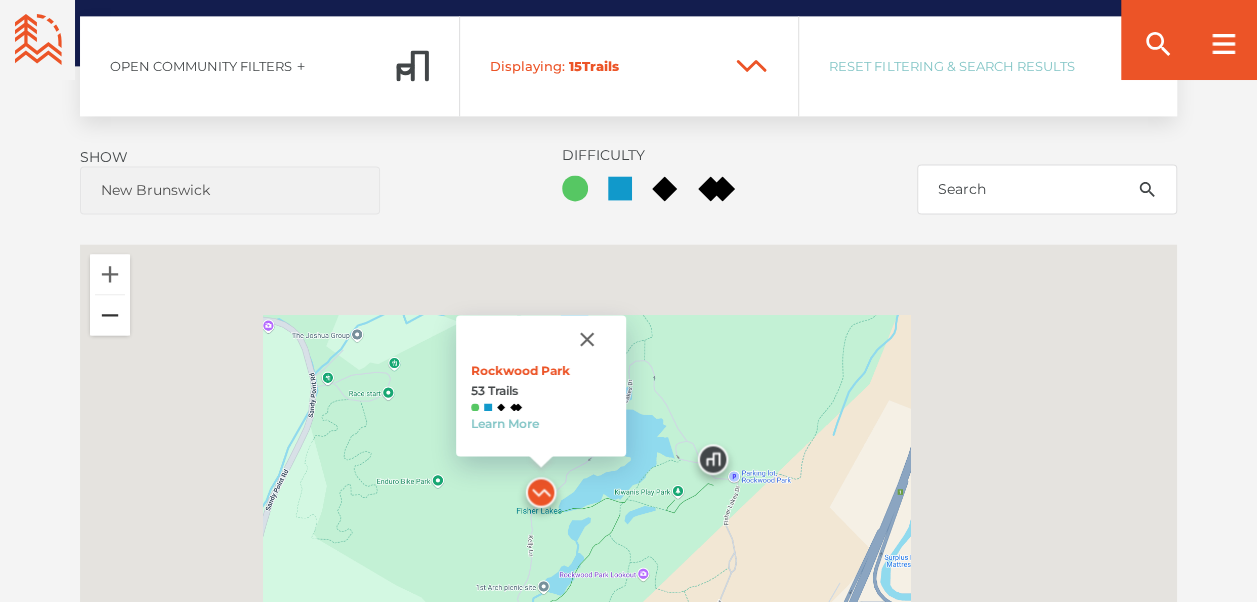 click at bounding box center (110, 315) 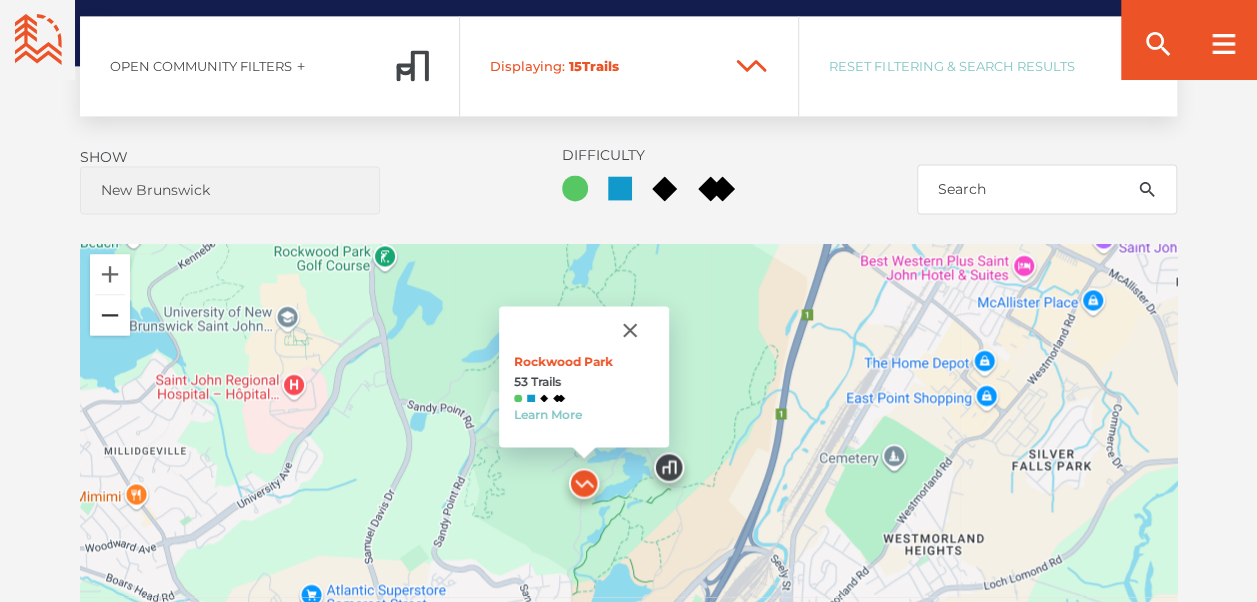 click at bounding box center (110, 315) 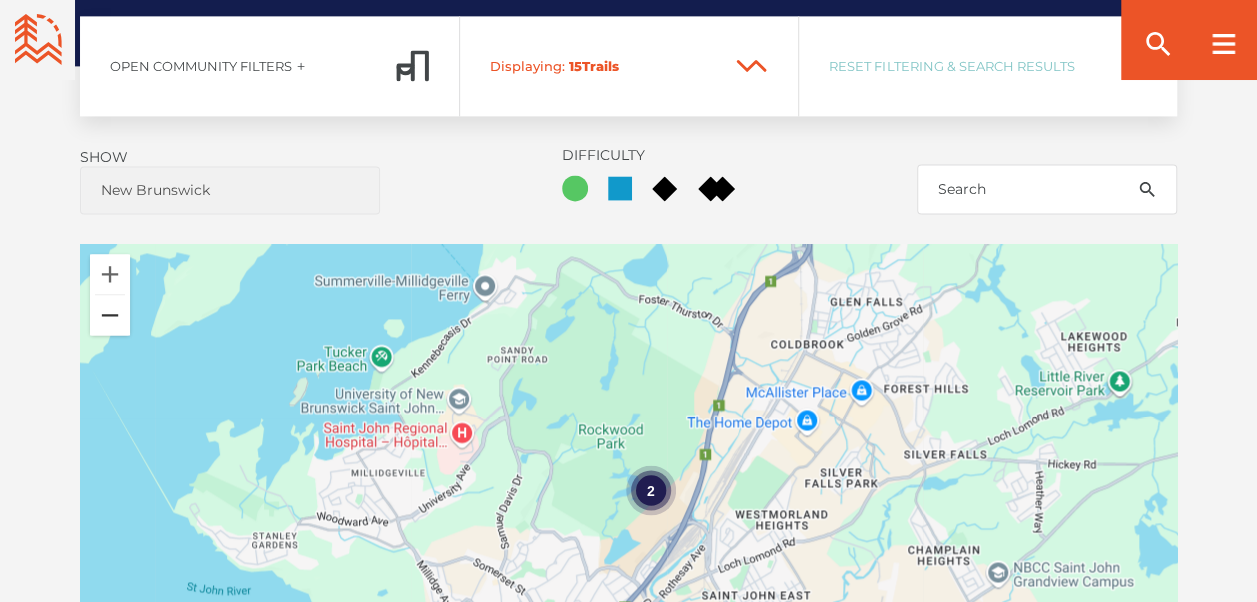 click at bounding box center [110, 315] 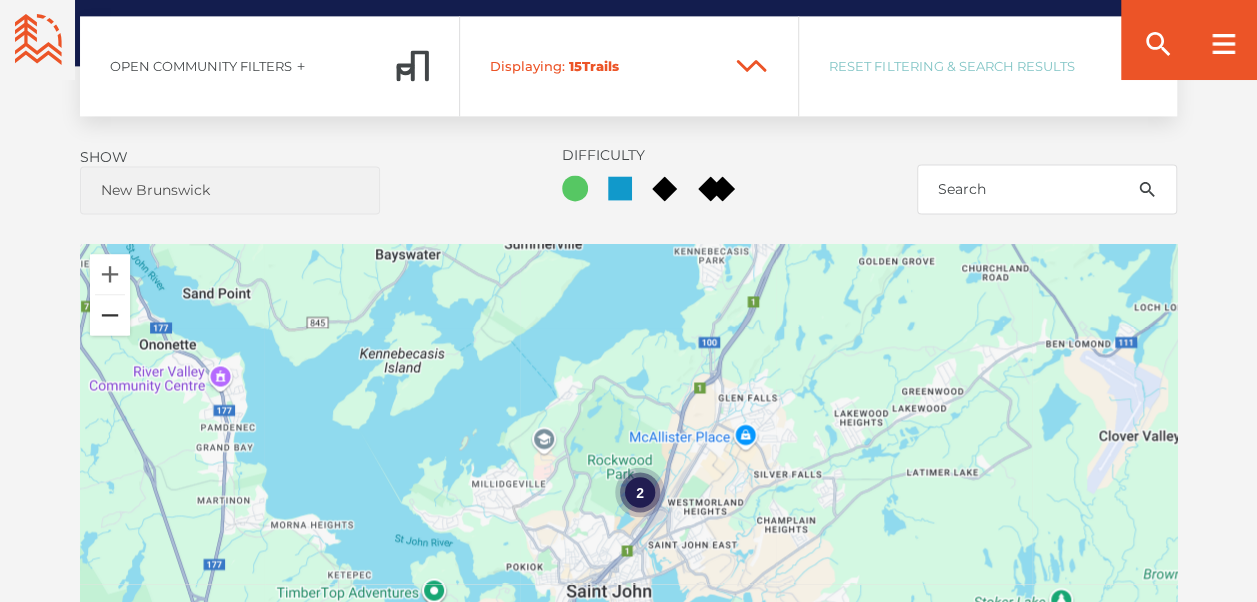 click at bounding box center [110, 315] 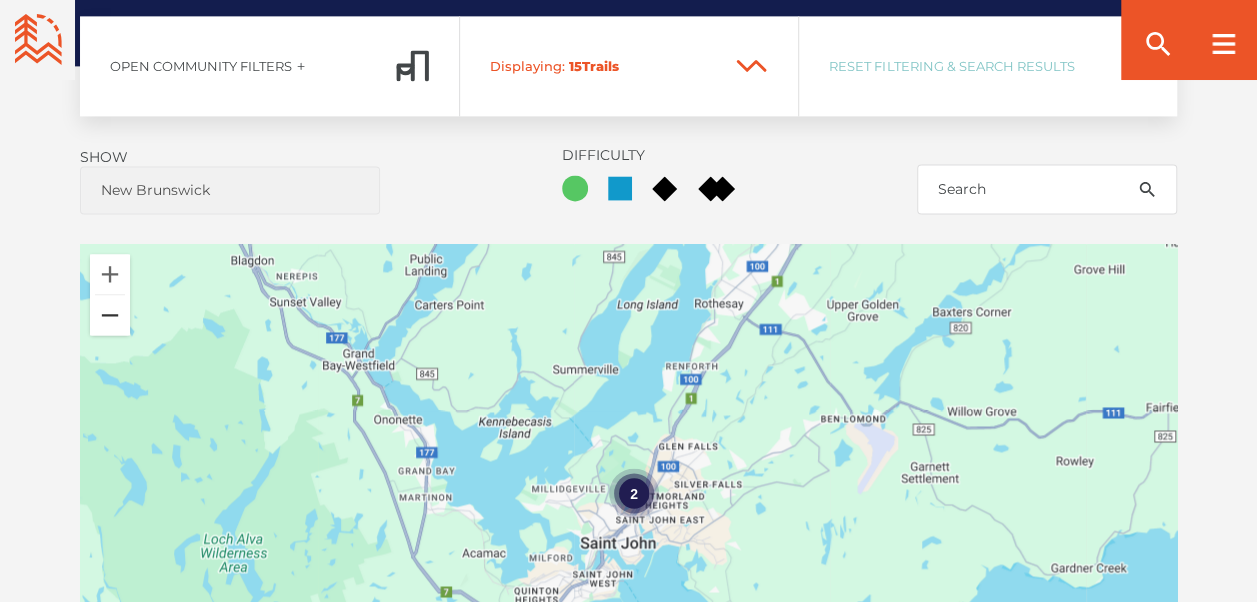 click at bounding box center [110, 315] 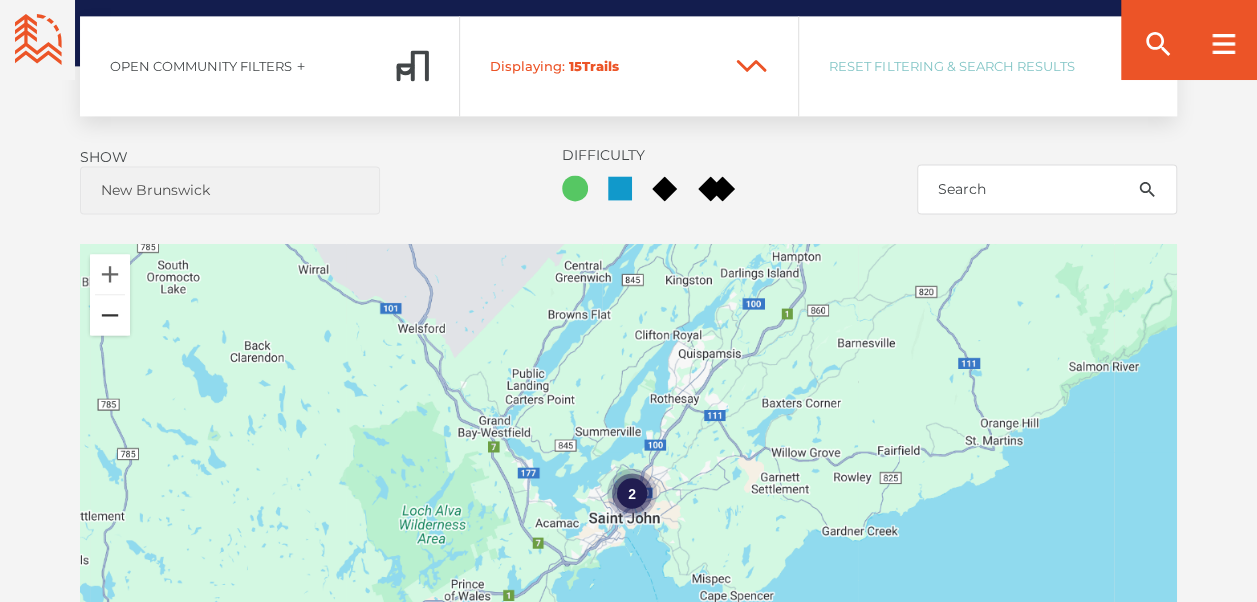 click at bounding box center (110, 315) 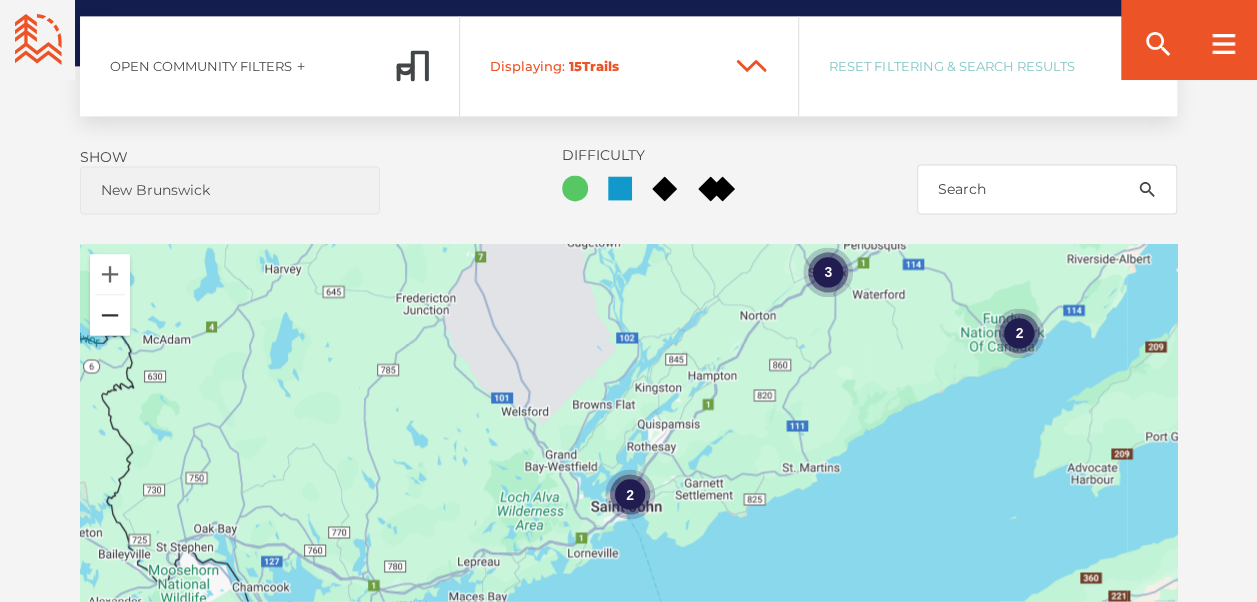 click at bounding box center (110, 315) 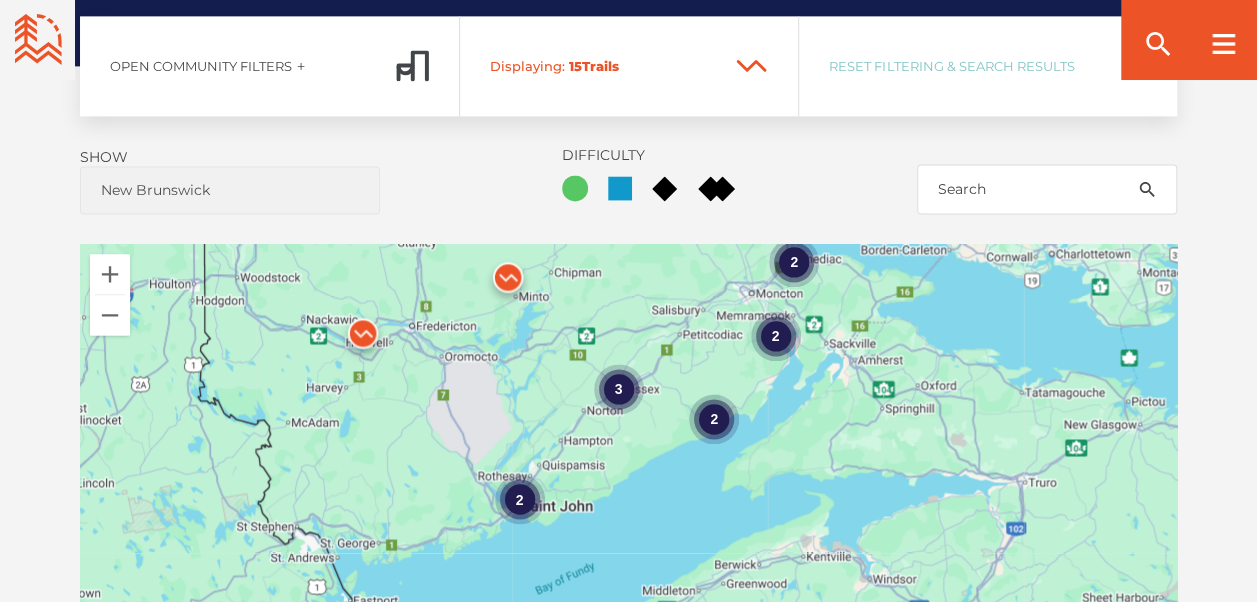 drag, startPoint x: 756, startPoint y: 331, endPoint x: 642, endPoint y: 337, distance: 114.15778 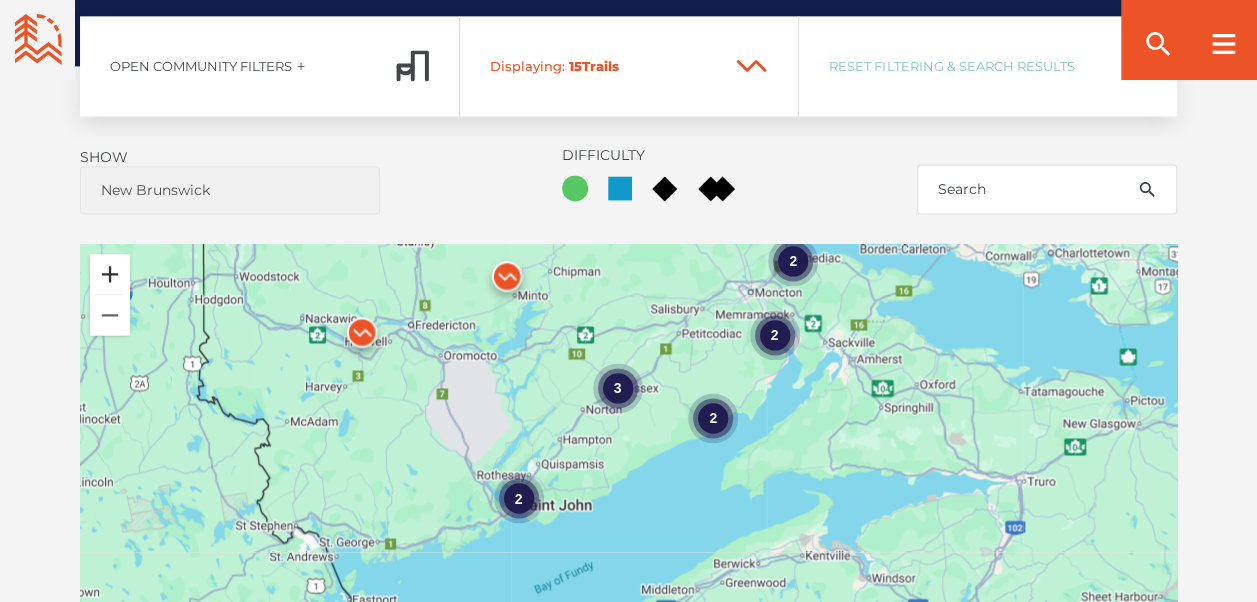 click at bounding box center (110, 274) 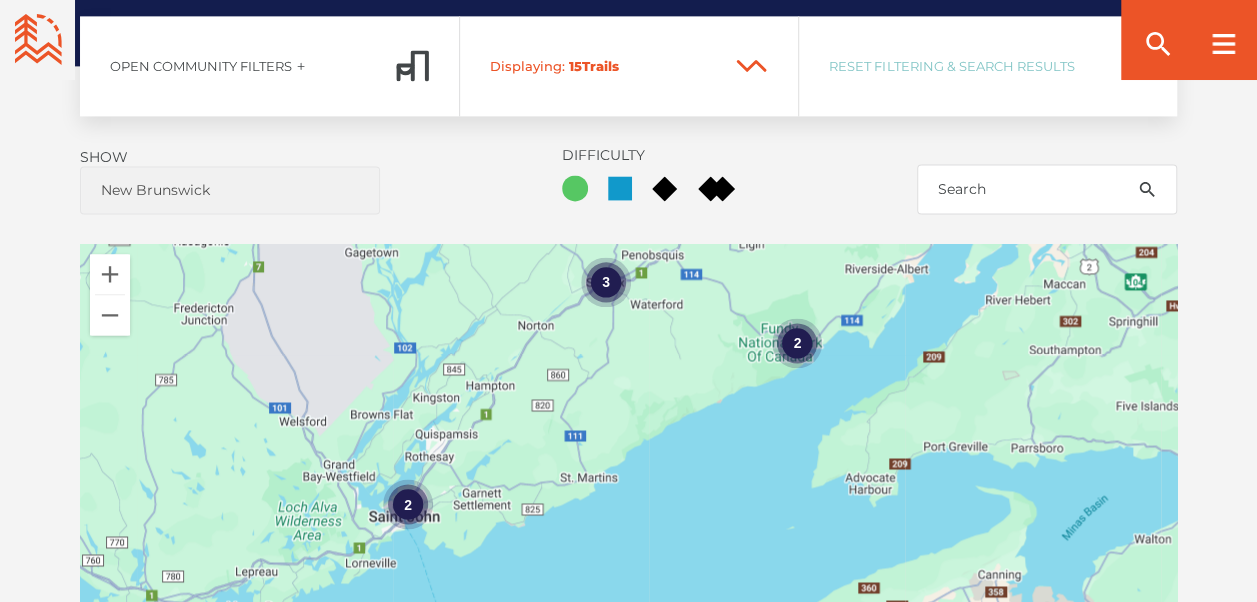 click on "2" at bounding box center [797, 343] 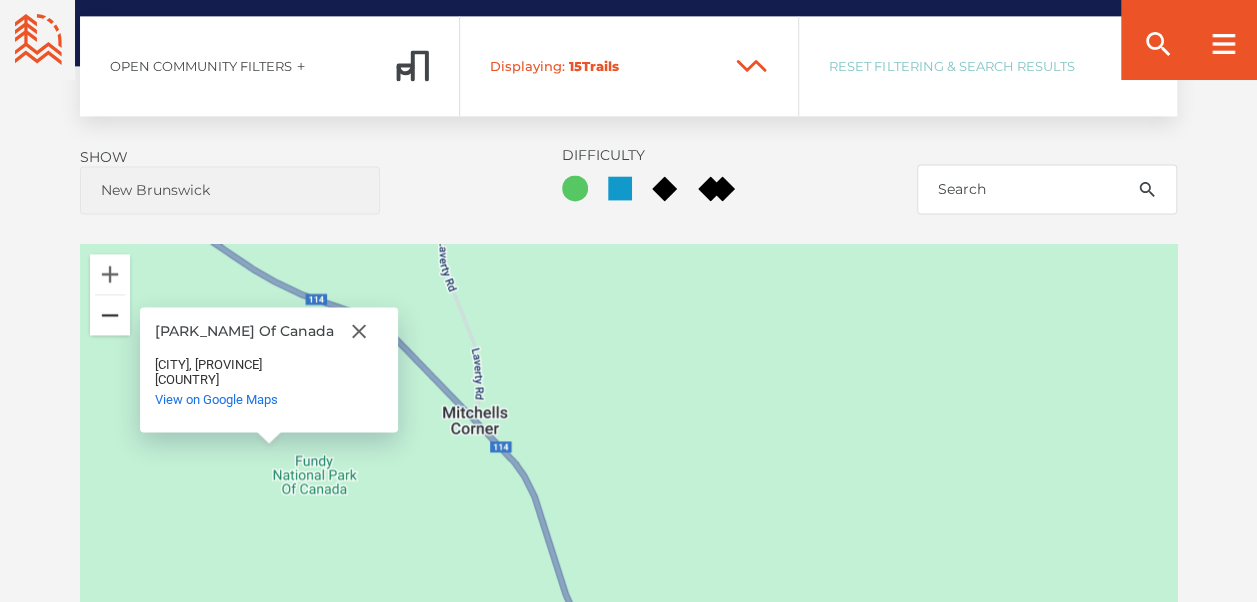 click at bounding box center (110, 315) 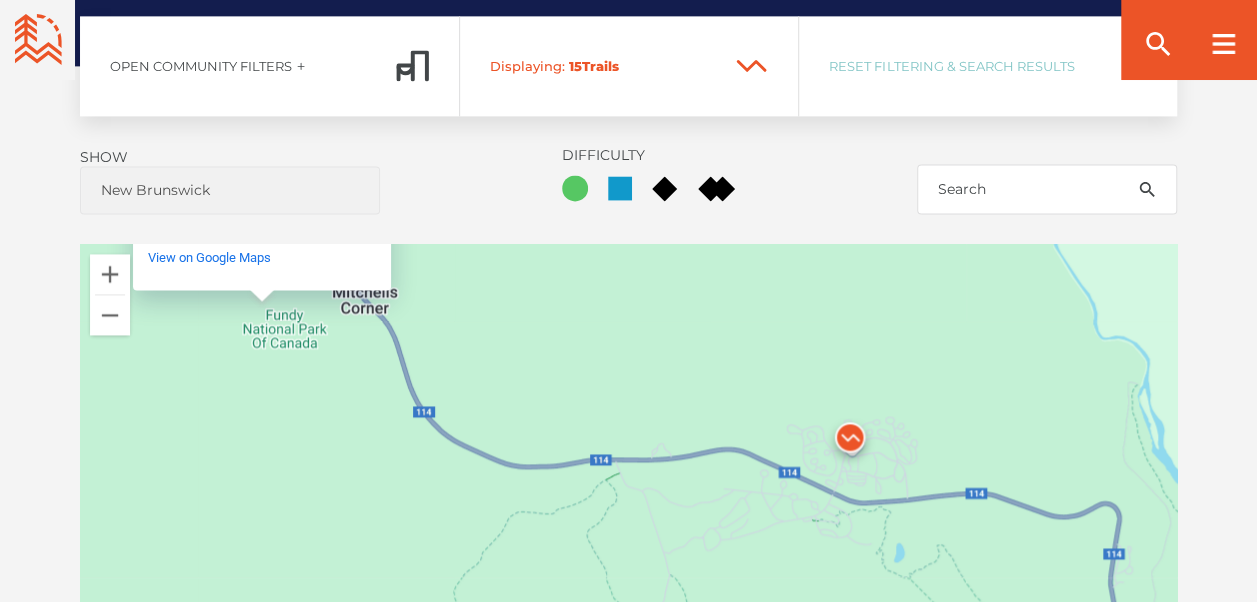 drag, startPoint x: 975, startPoint y: 439, endPoint x: 772, endPoint y: 269, distance: 264.78104 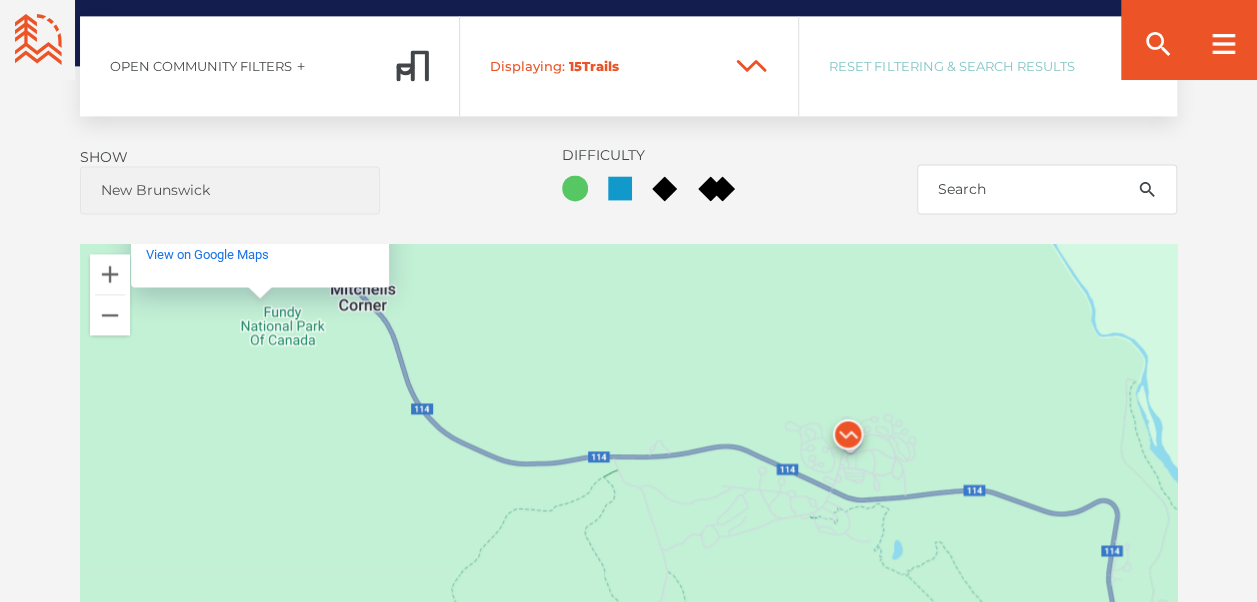 click at bounding box center (848, 439) 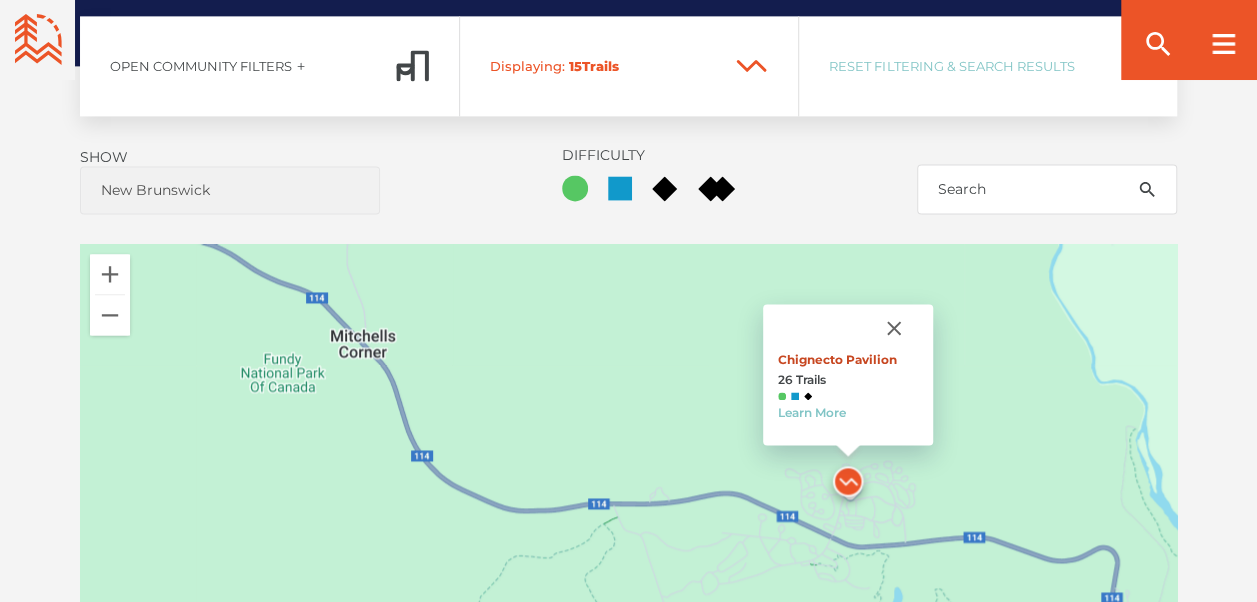 click on "Chignecto Pavilion" at bounding box center [837, 359] 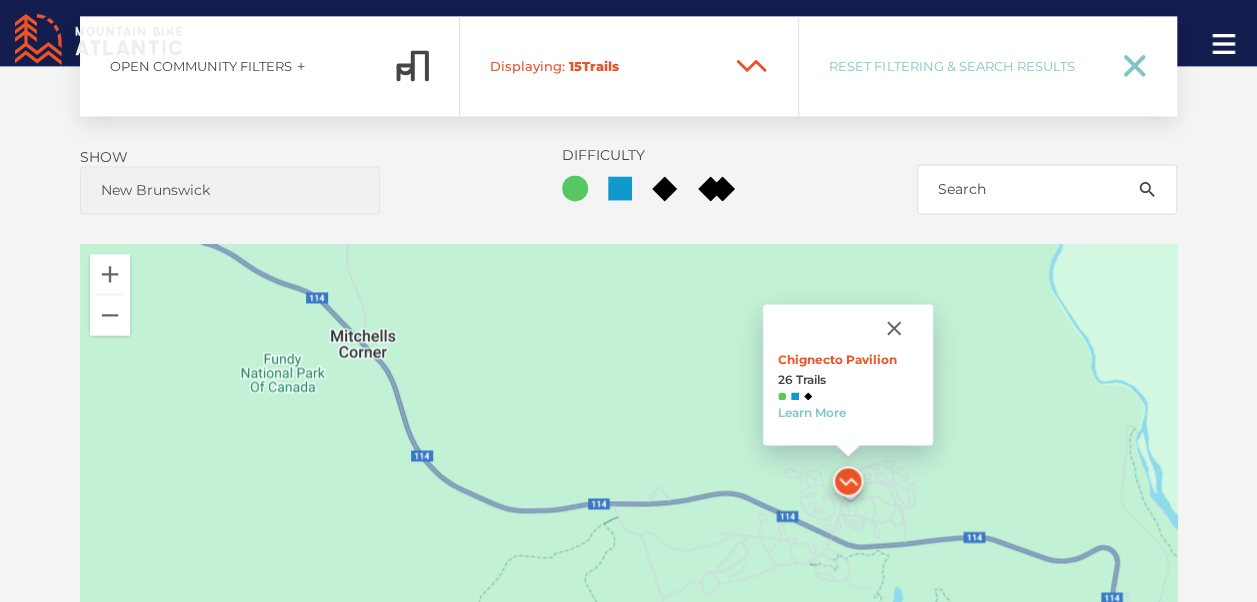 scroll, scrollTop: 0, scrollLeft: 0, axis: both 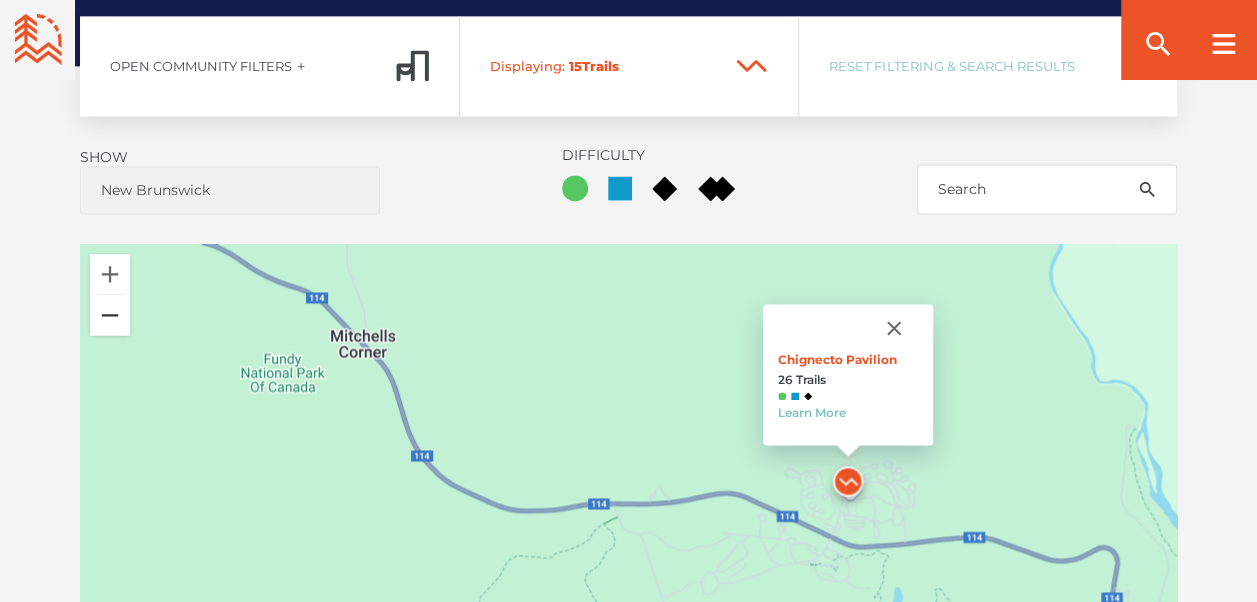 click at bounding box center [110, 315] 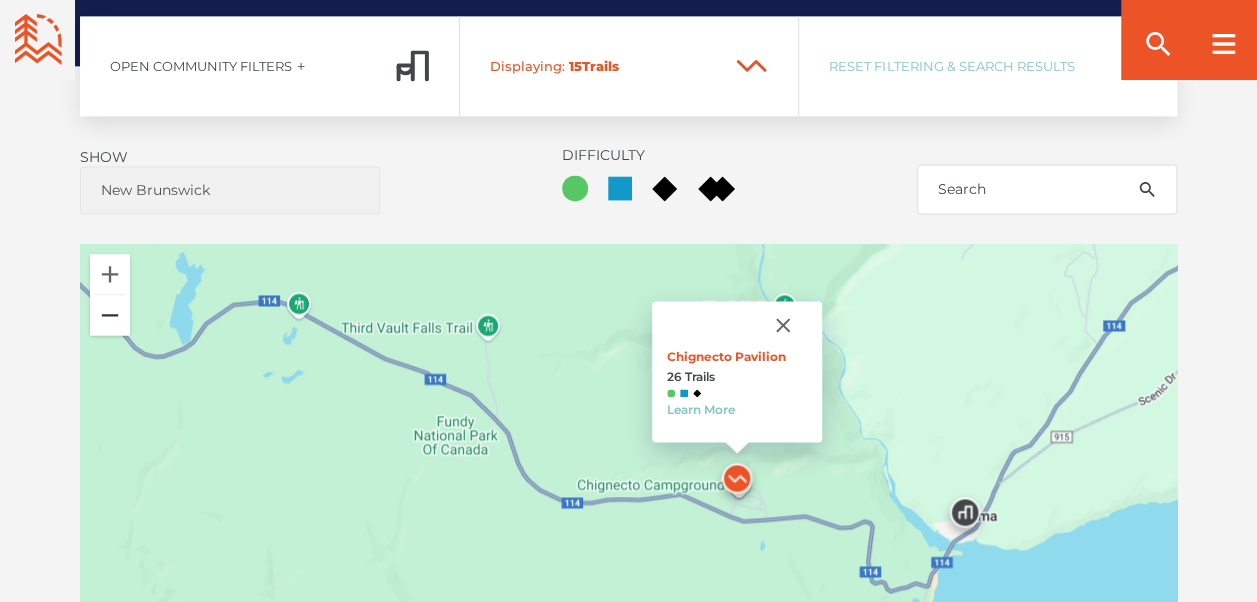 click at bounding box center (110, 315) 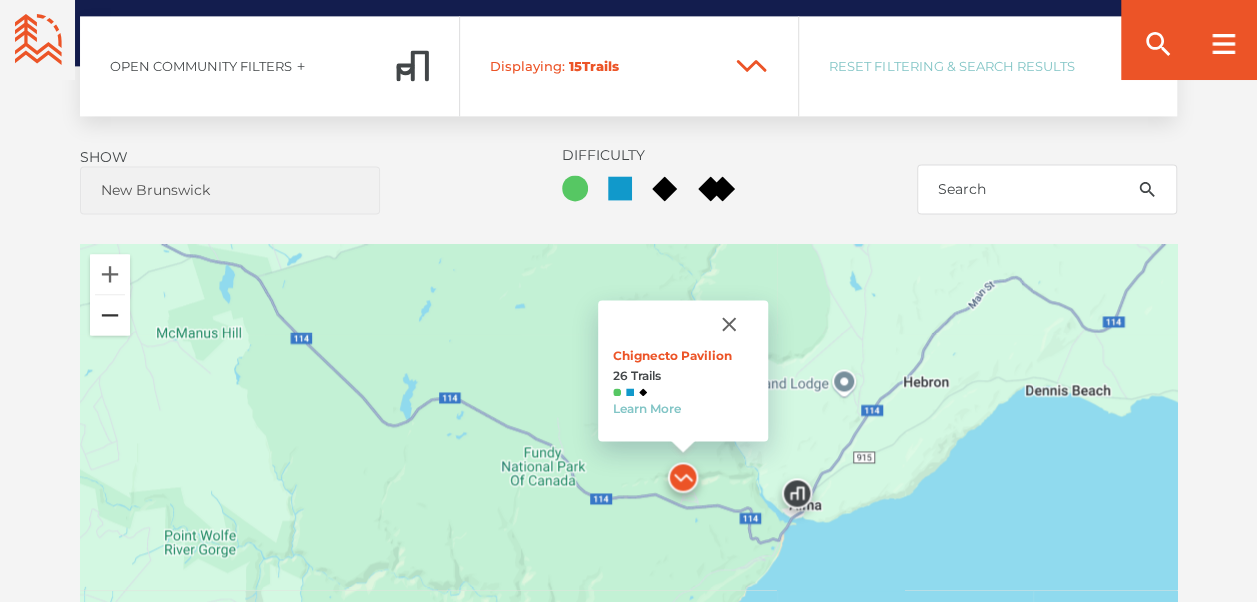 click at bounding box center (110, 315) 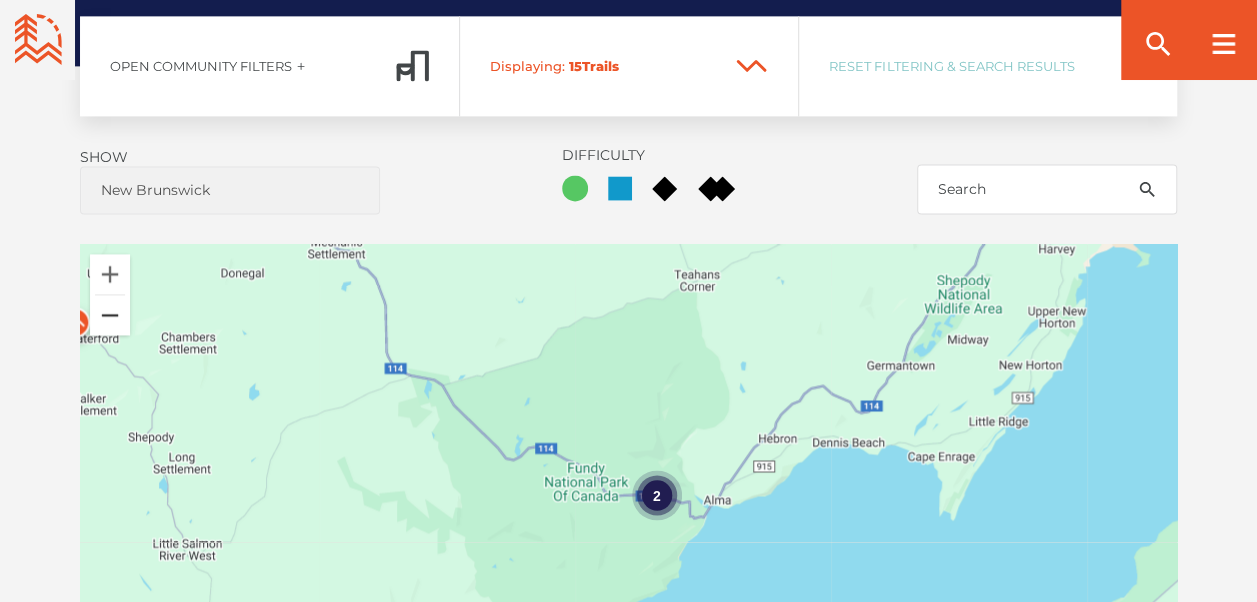 click at bounding box center (110, 315) 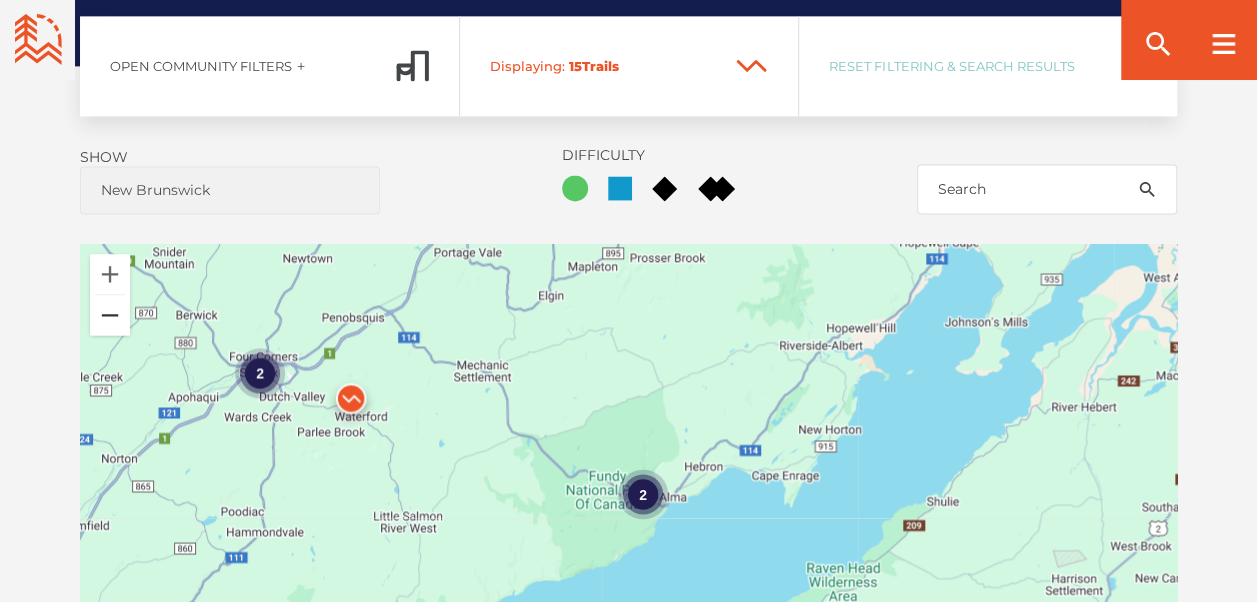 click at bounding box center (110, 315) 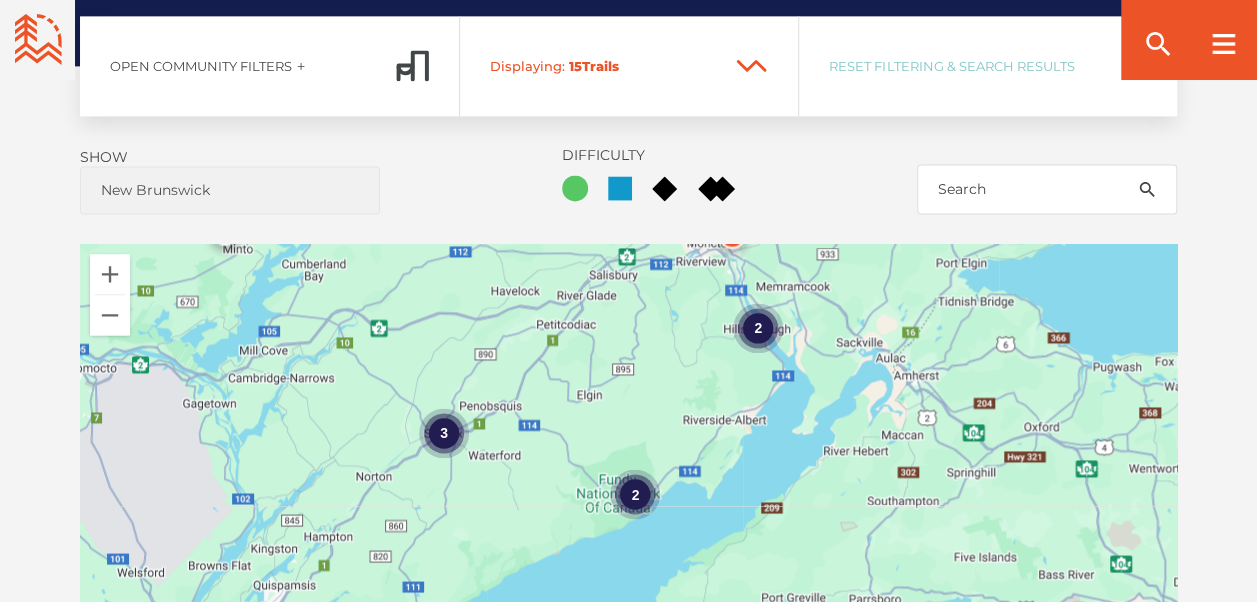 click on "2" at bounding box center [758, 328] 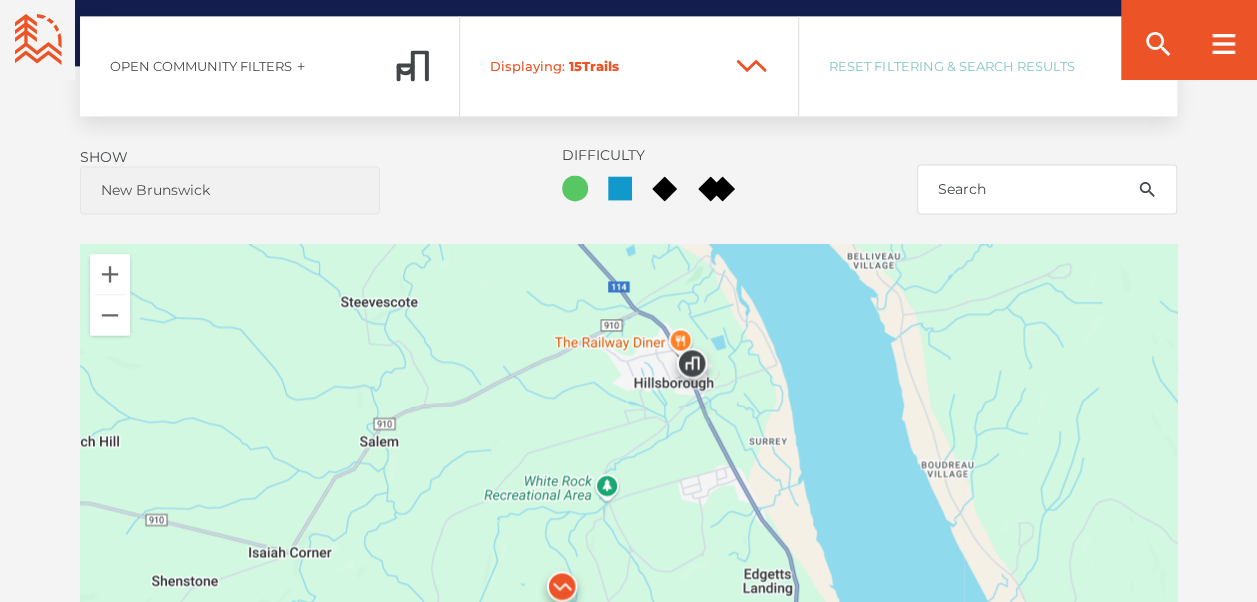 click at bounding box center (562, 591) 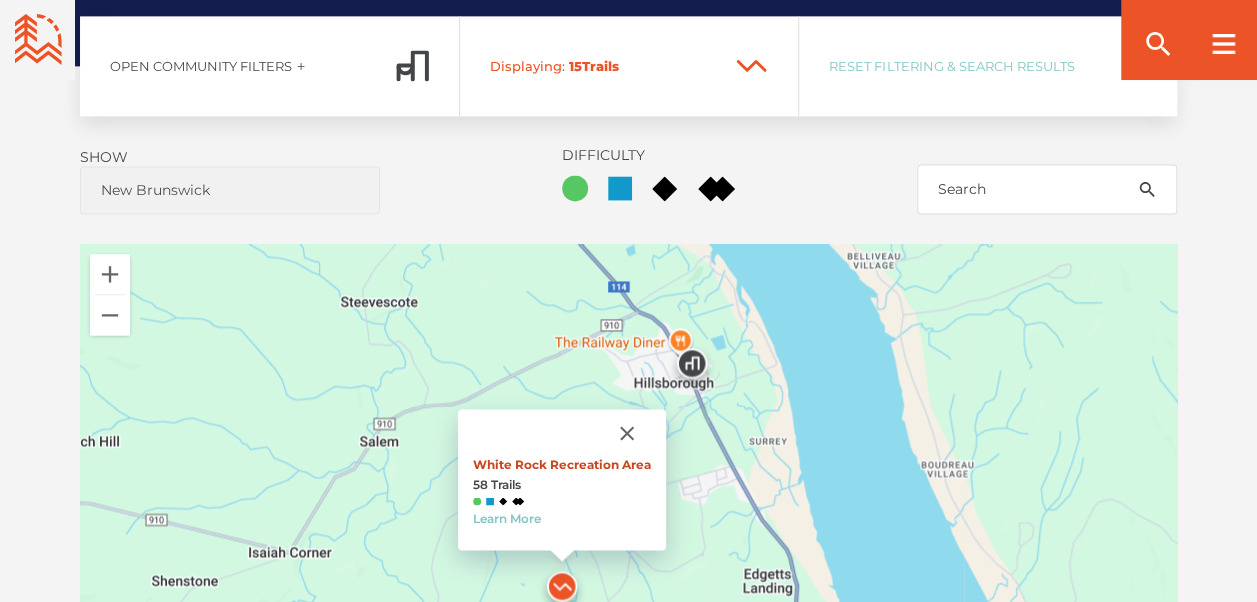 click on "White Rock Recreation Area" at bounding box center [562, 464] 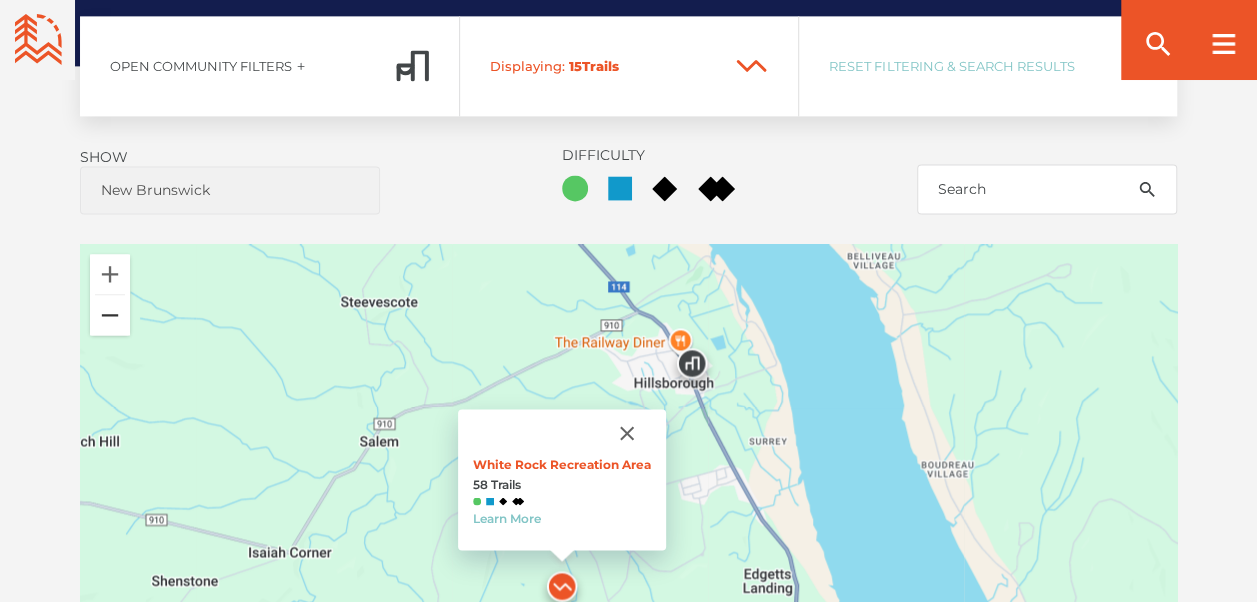 click at bounding box center (110, 315) 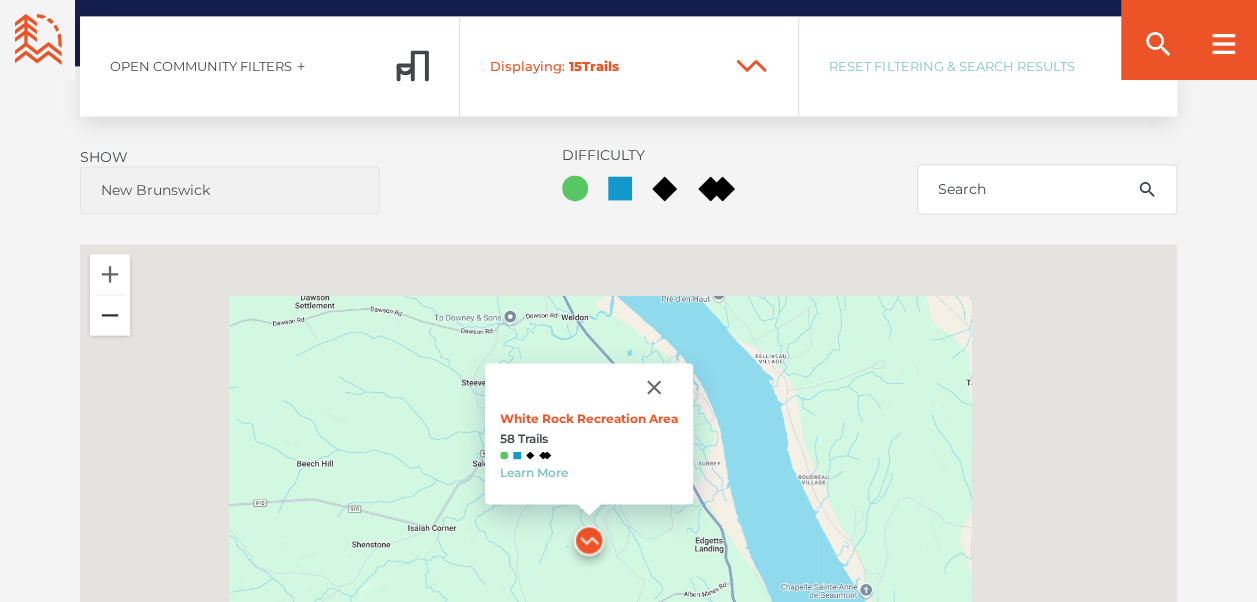 click at bounding box center (110, 315) 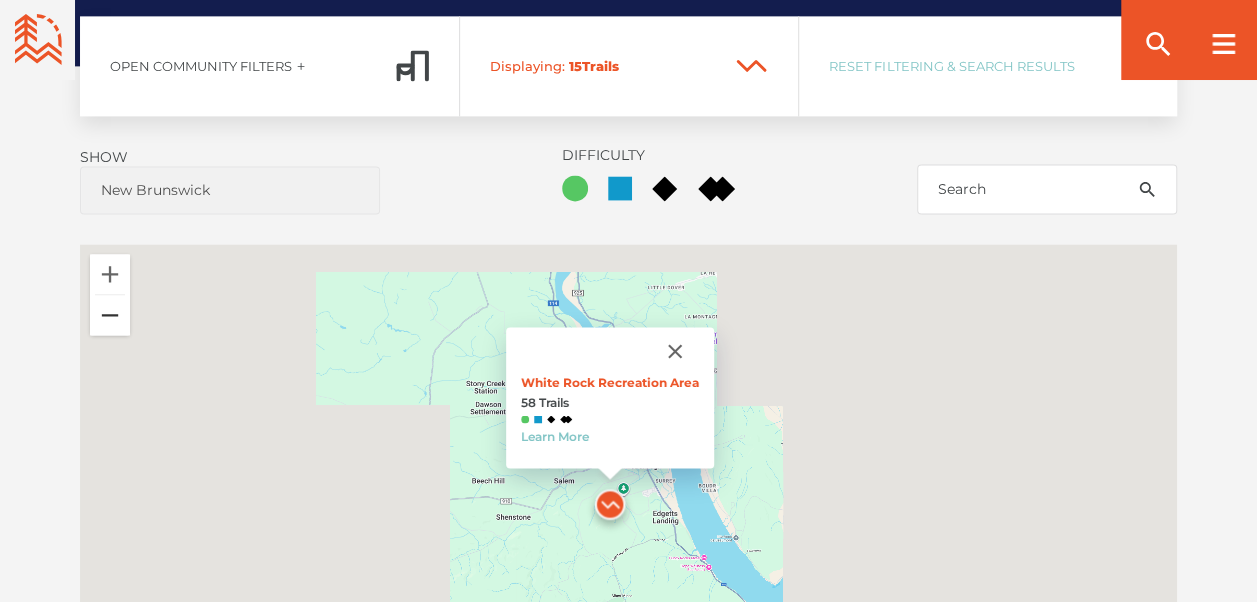 click at bounding box center (110, 315) 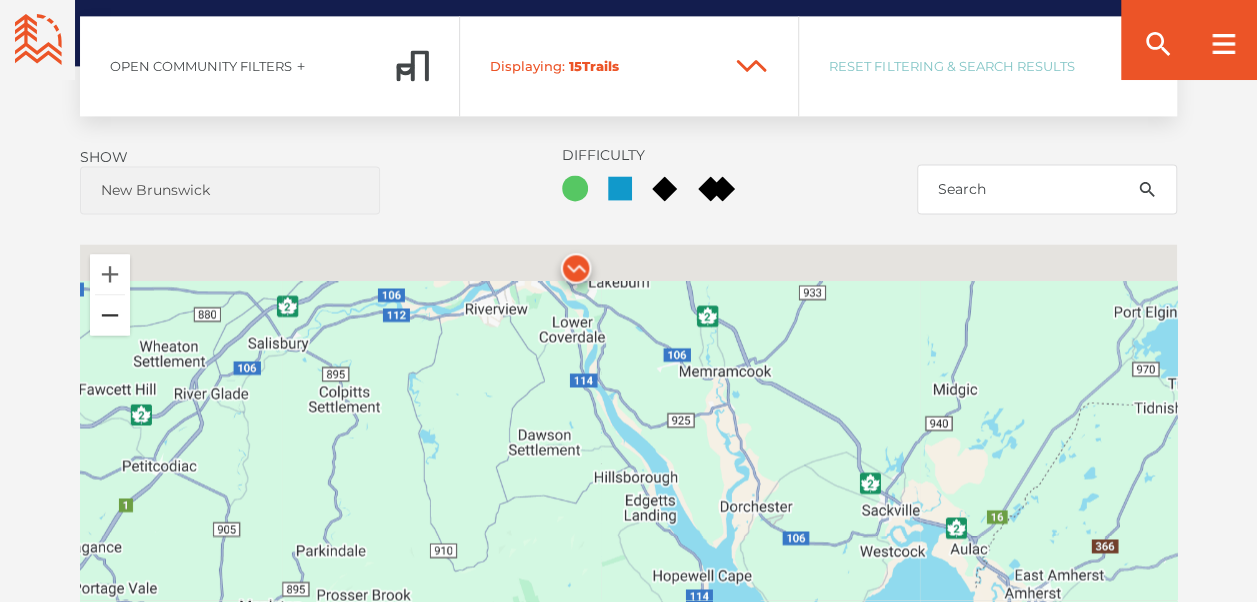 click at bounding box center [110, 315] 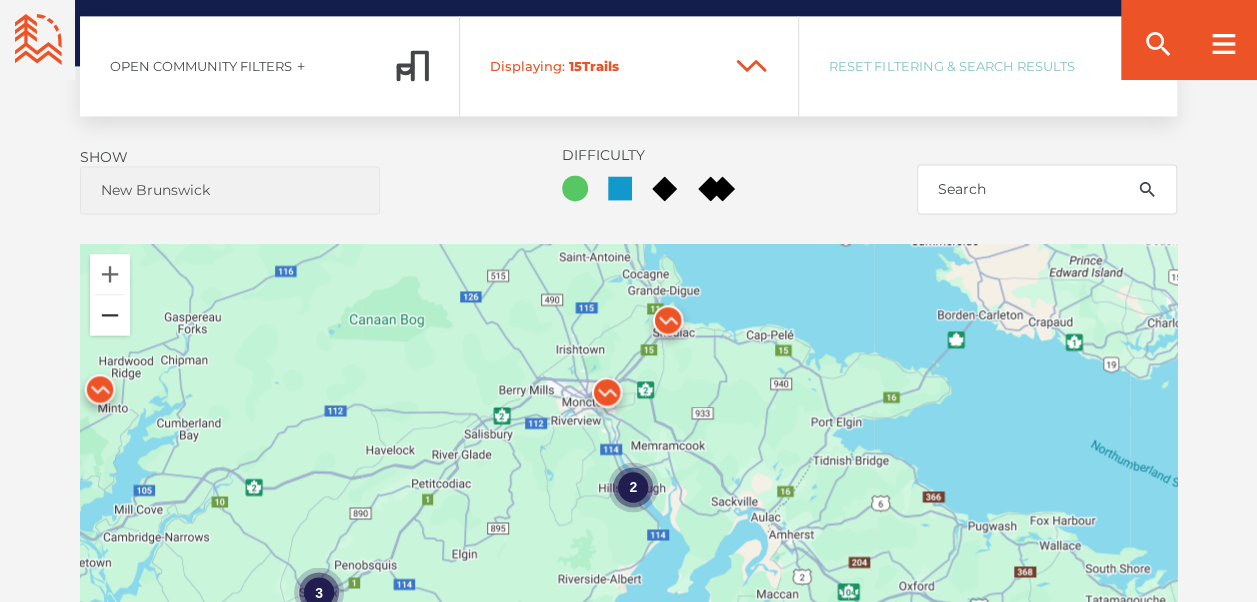 click at bounding box center [110, 315] 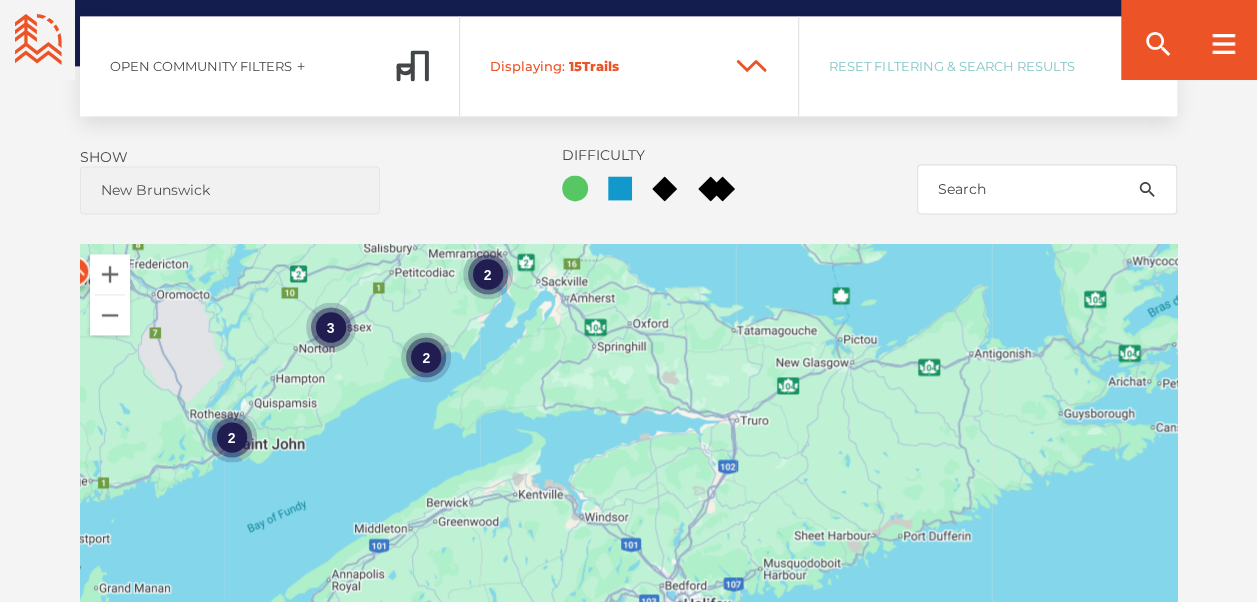 drag, startPoint x: 437, startPoint y: 432, endPoint x: 292, endPoint y: 223, distance: 254.37373 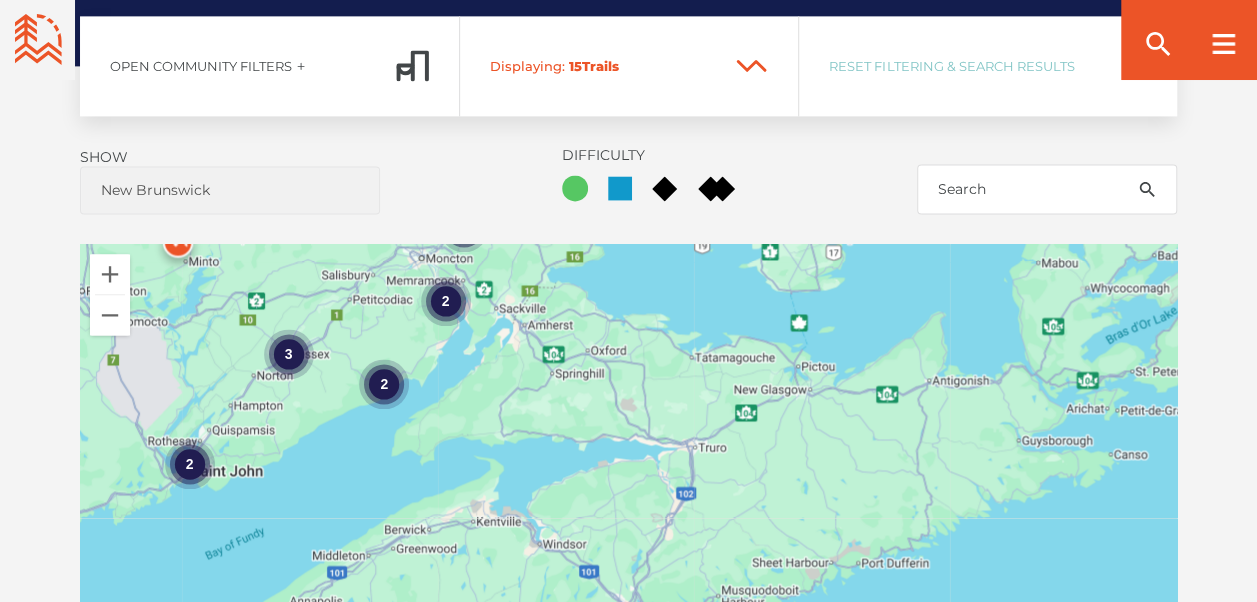 drag, startPoint x: 336, startPoint y: 504, endPoint x: 296, endPoint y: 512, distance: 40.792156 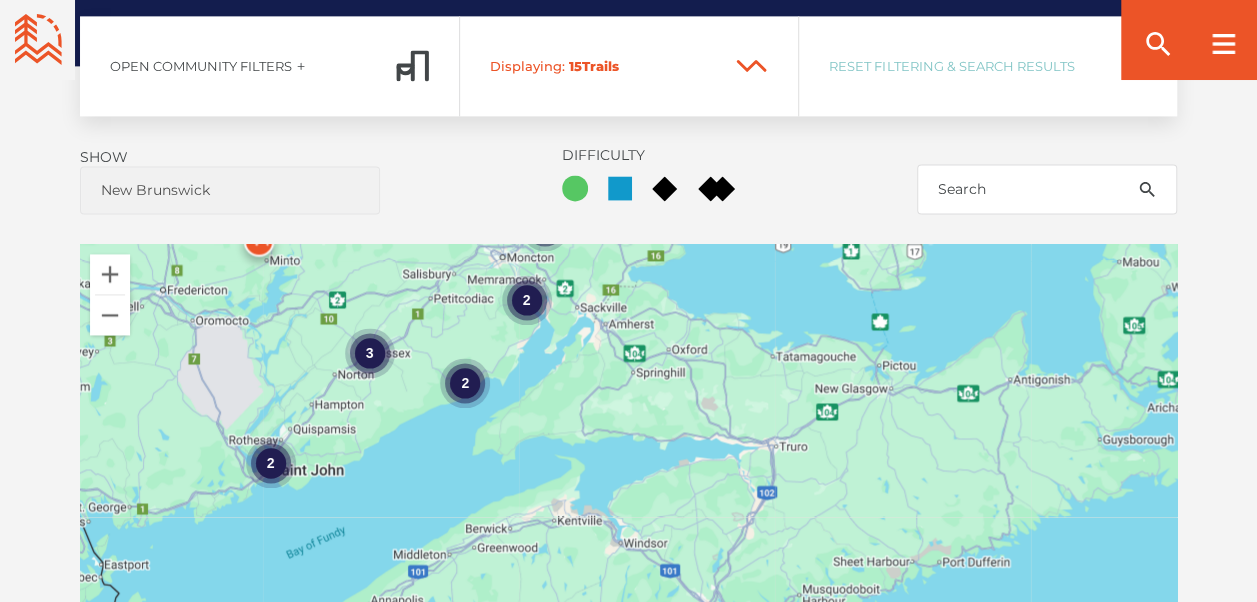 drag, startPoint x: 575, startPoint y: 459, endPoint x: 655, endPoint y: 456, distance: 80.05623 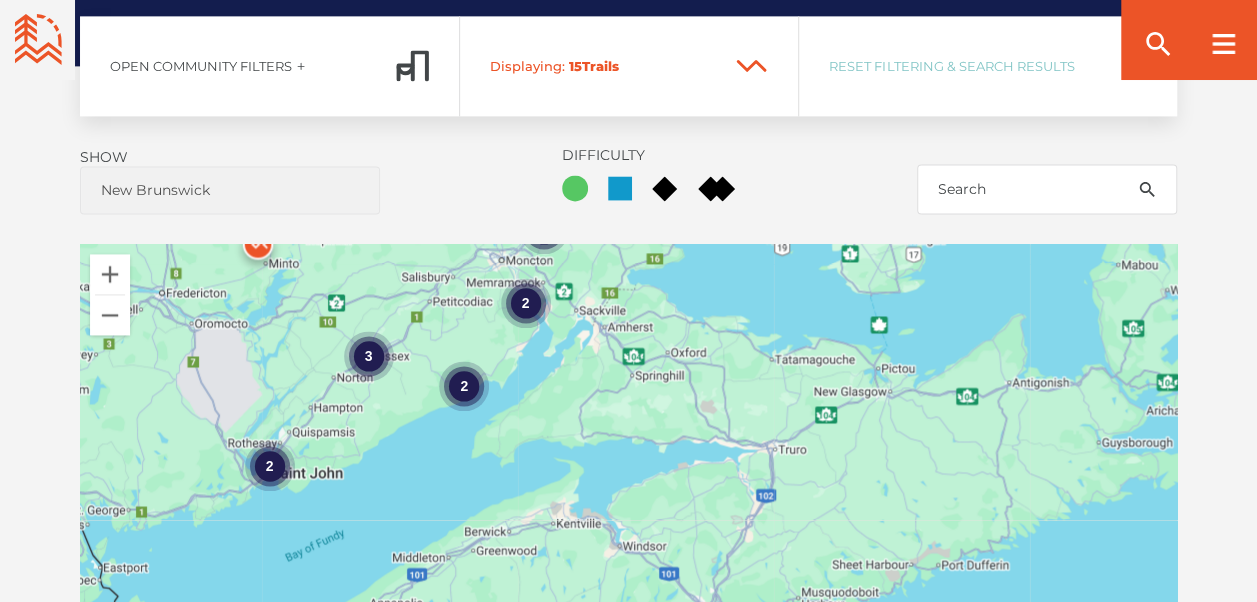 click on "2" at bounding box center [525, 303] 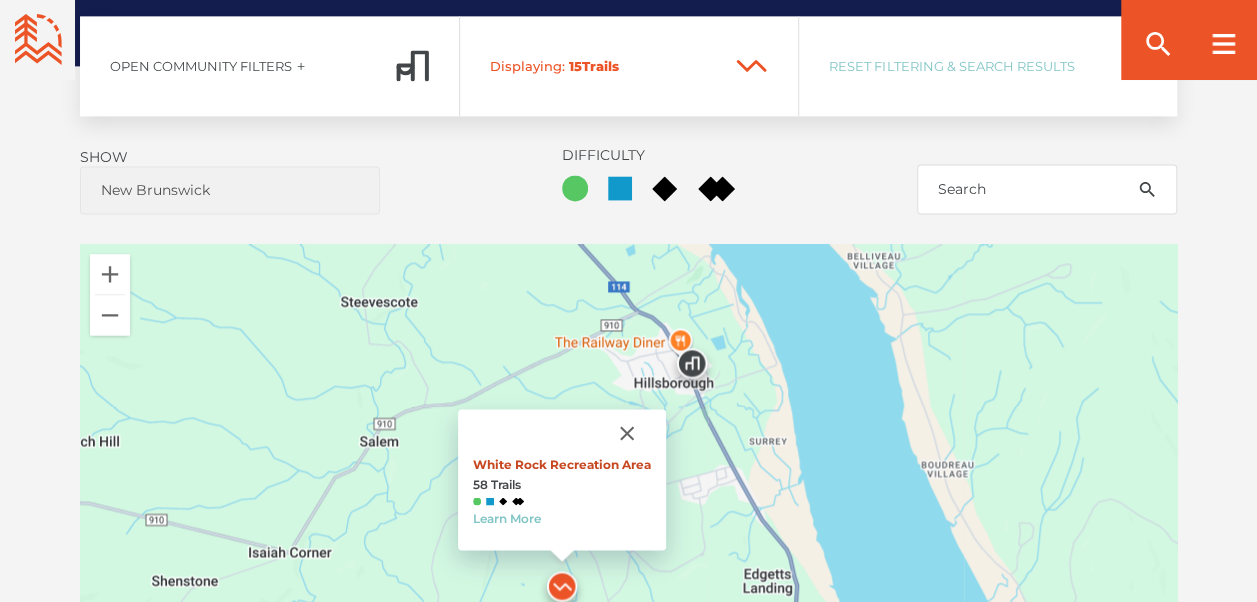 click on "White Rock Recreation Area" at bounding box center (562, 464) 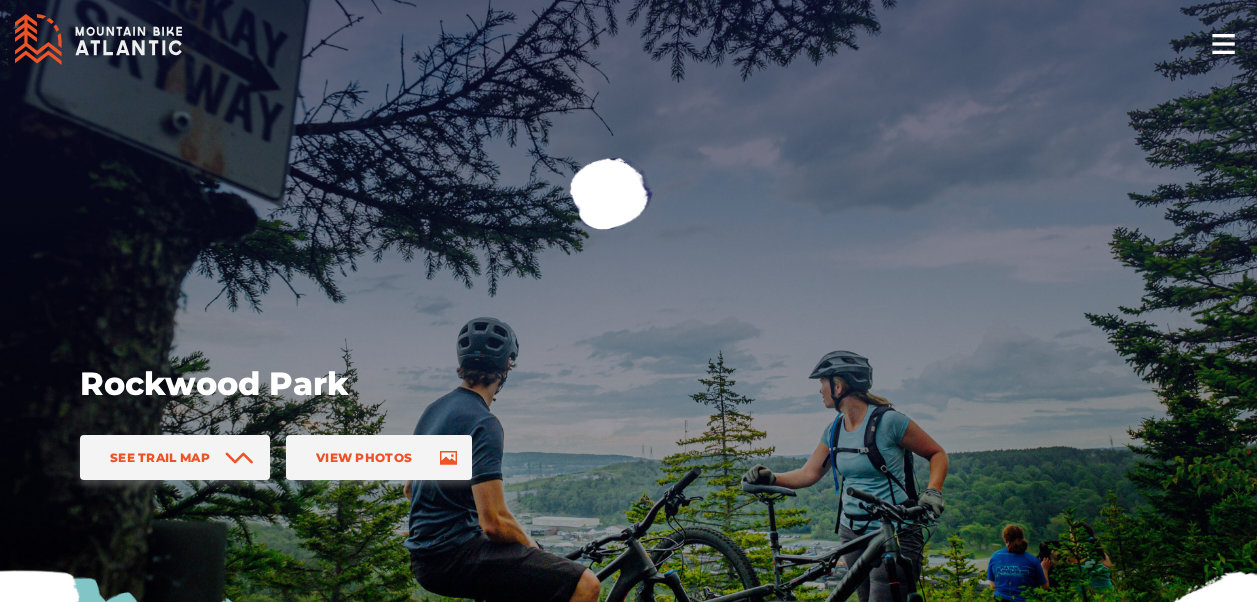 scroll, scrollTop: 0, scrollLeft: 0, axis: both 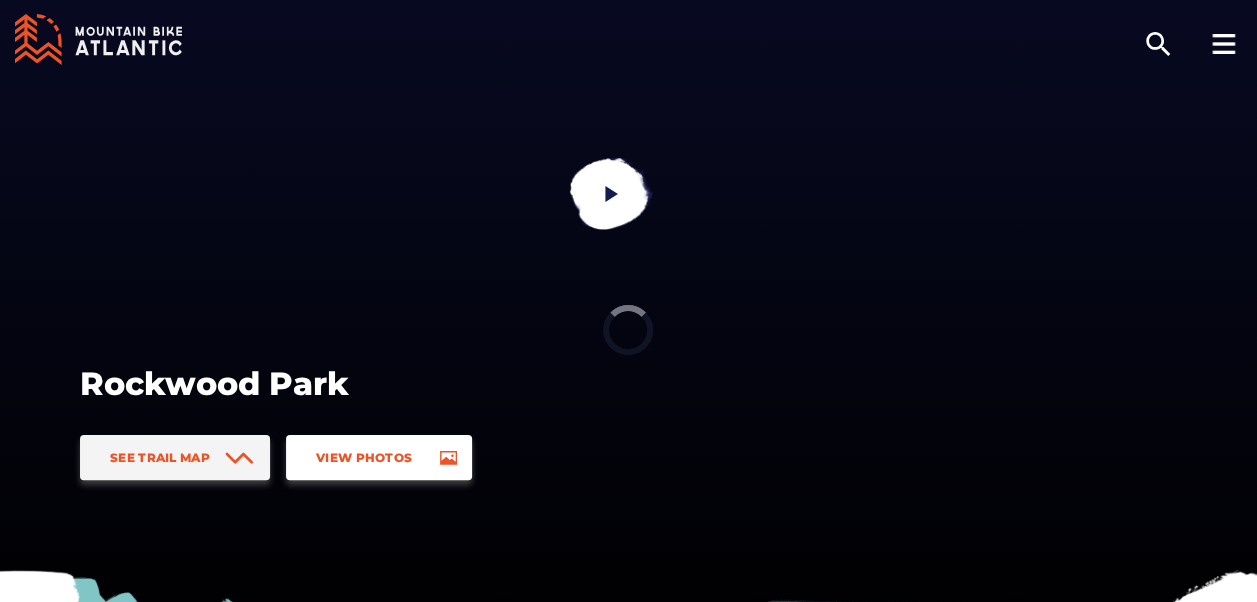 click on "View Photos" at bounding box center (364, 457) 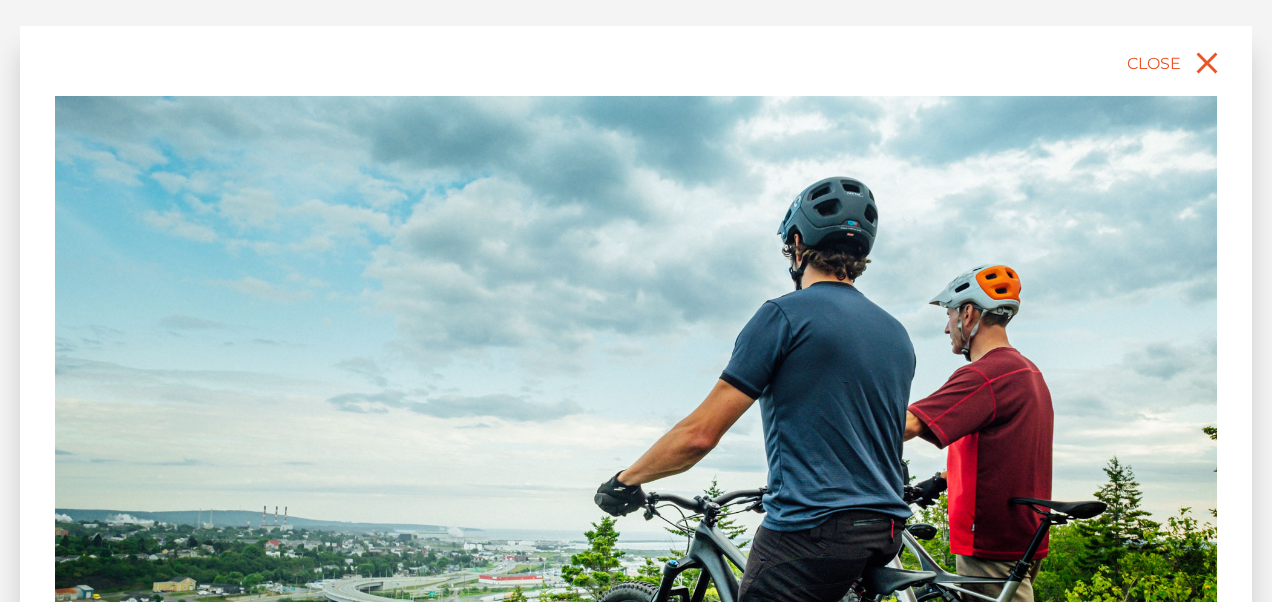 click on "slide  2   of 8
Blain on Bunny Rampage
Shaun riding through the spruce trees on Mackay Skyway" at bounding box center [636, 481] 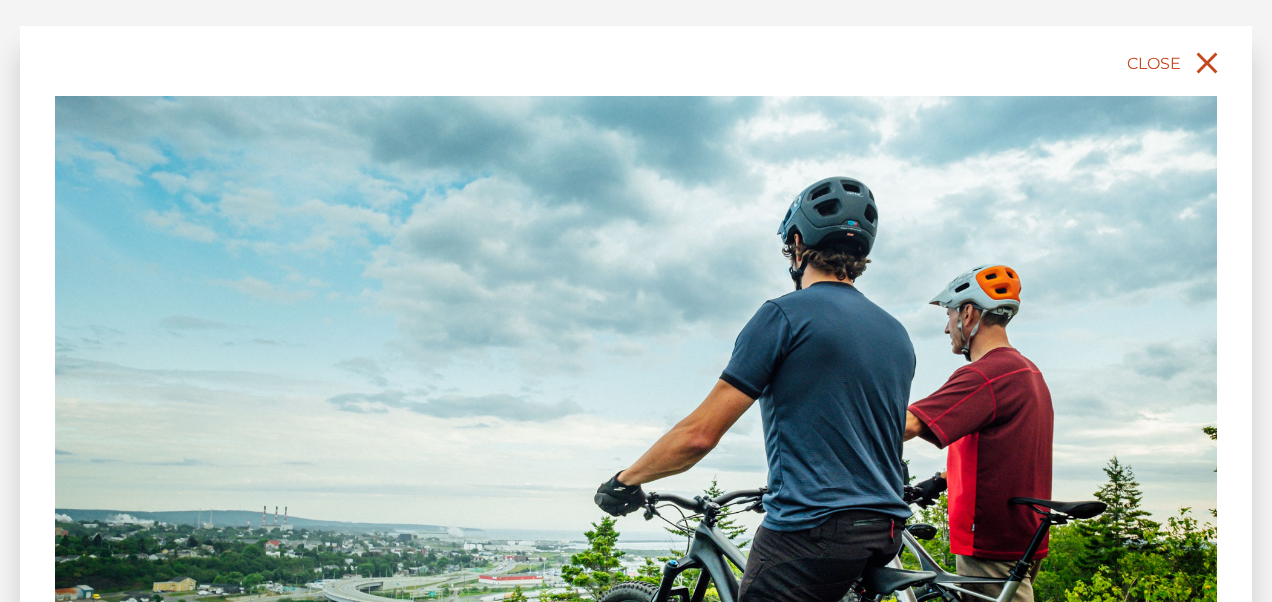 click 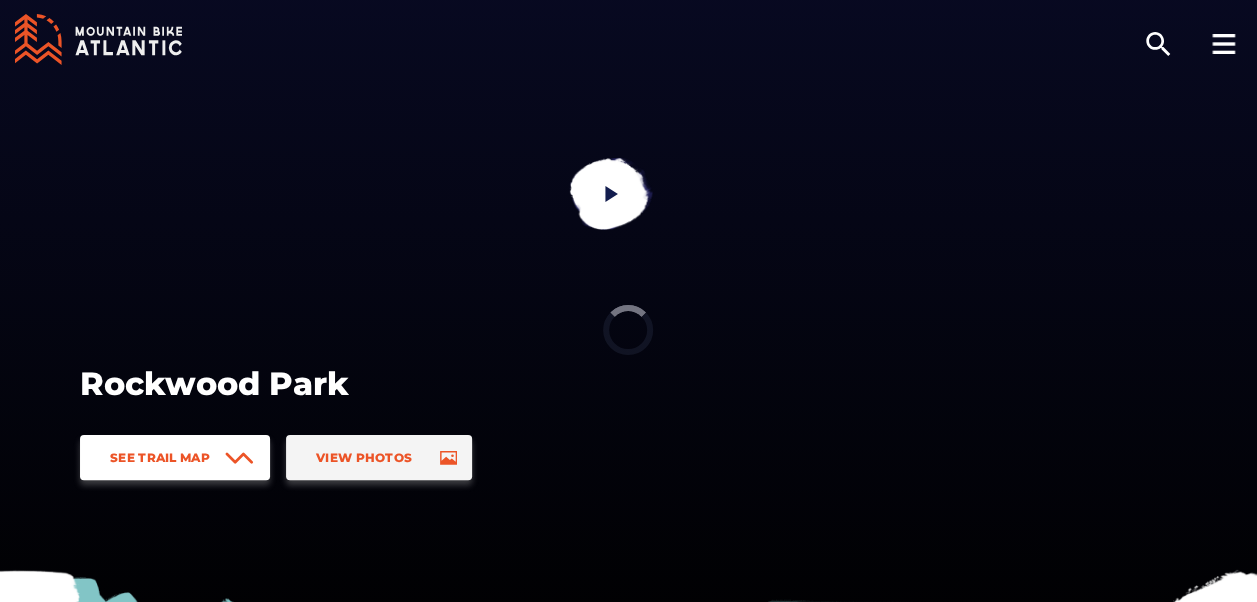 click on "See Trail Map" at bounding box center [175, 457] 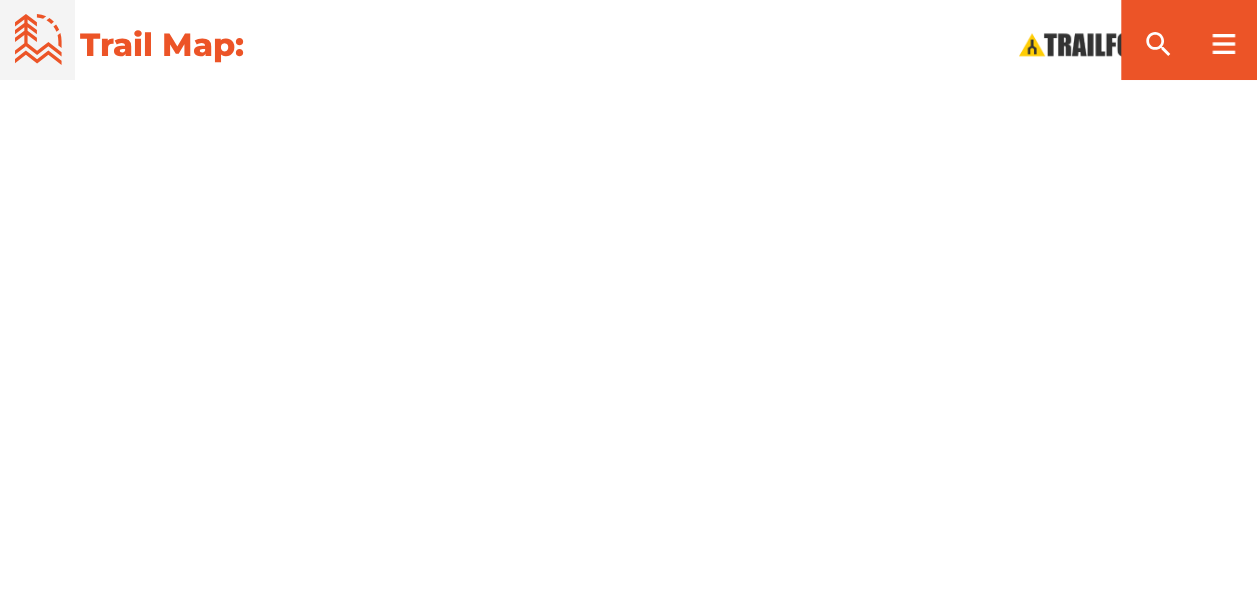 scroll, scrollTop: 2097, scrollLeft: 0, axis: vertical 